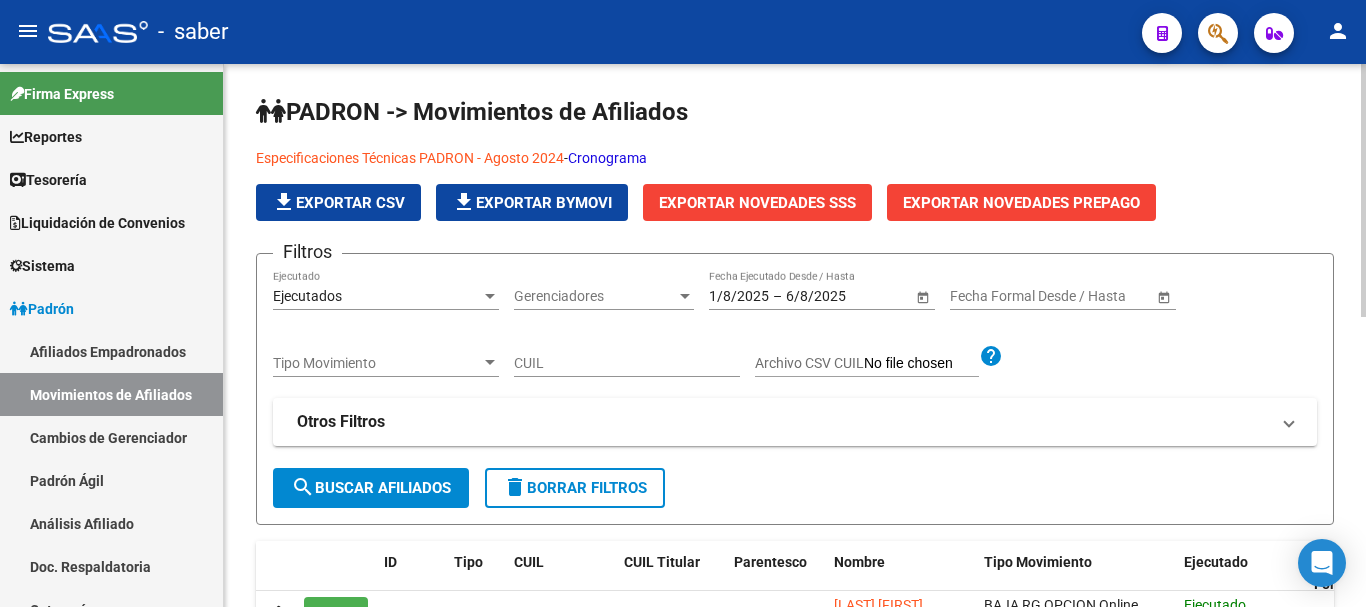 scroll, scrollTop: 0, scrollLeft: 0, axis: both 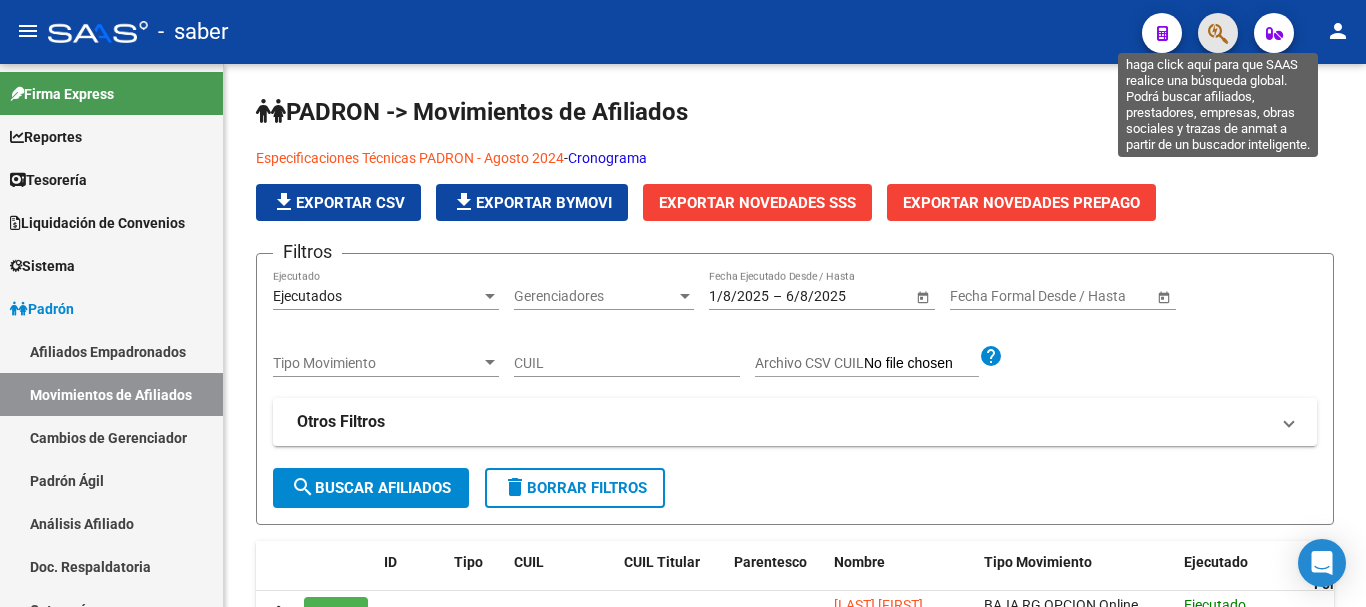 click 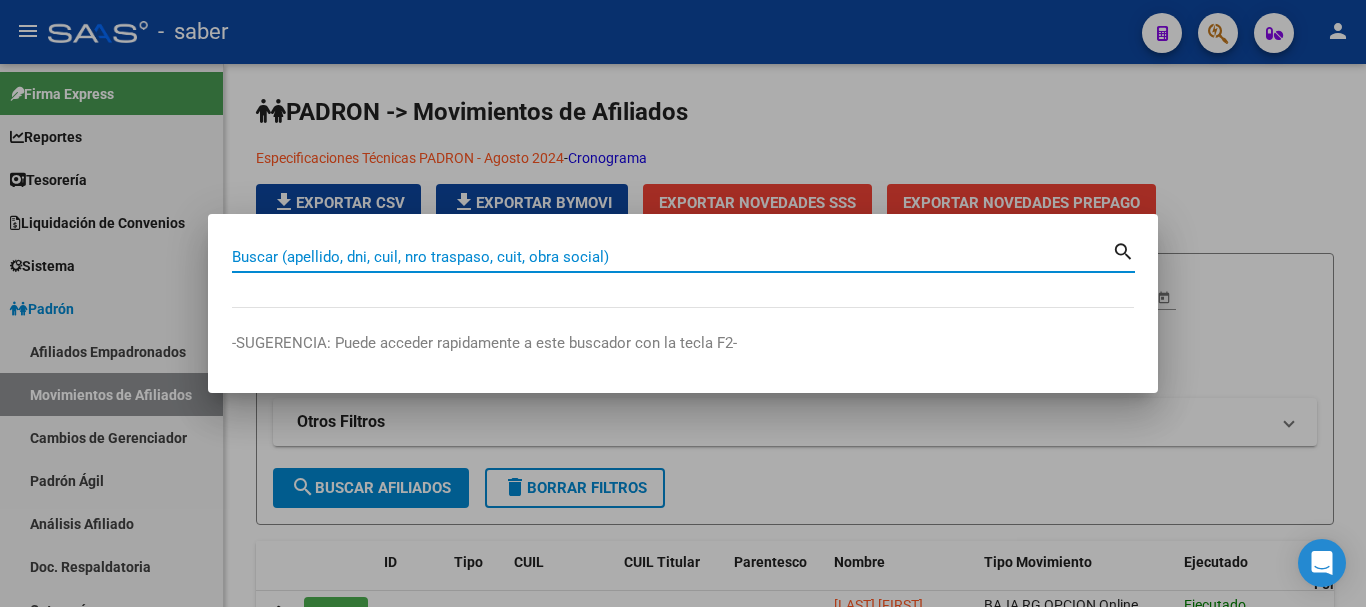 click on "Buscar (apellido, dni, cuil, nro traspaso, cuit, obra social)" at bounding box center (672, 257) 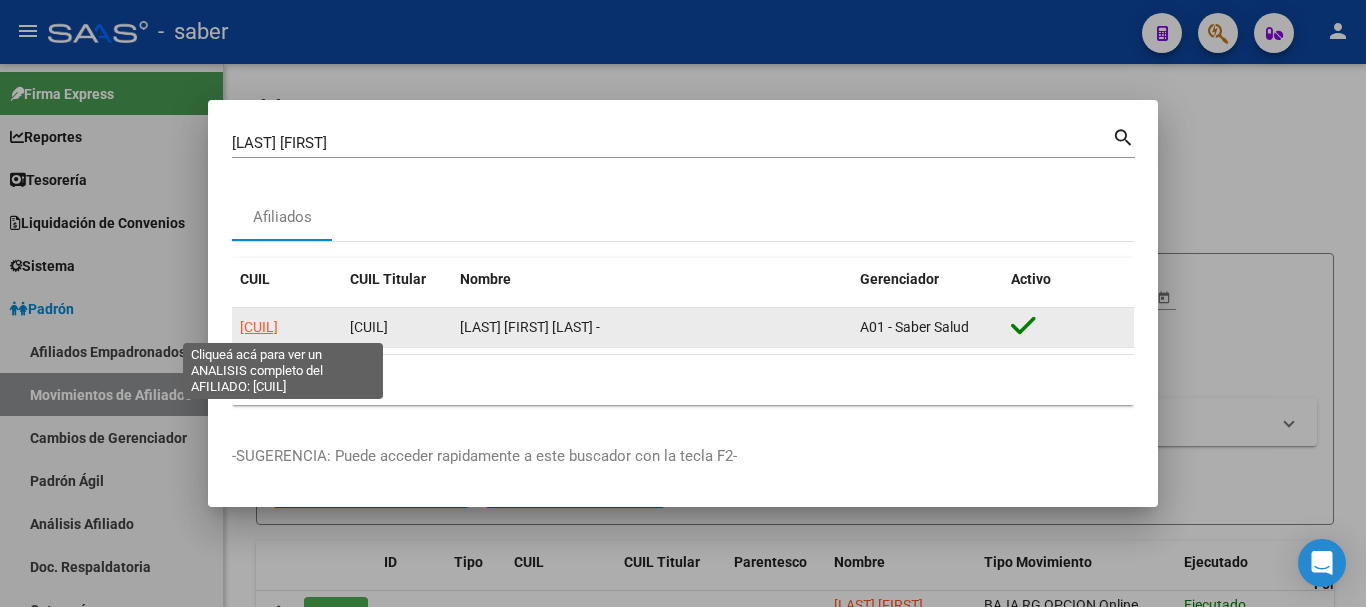 click on "[CUIL]" 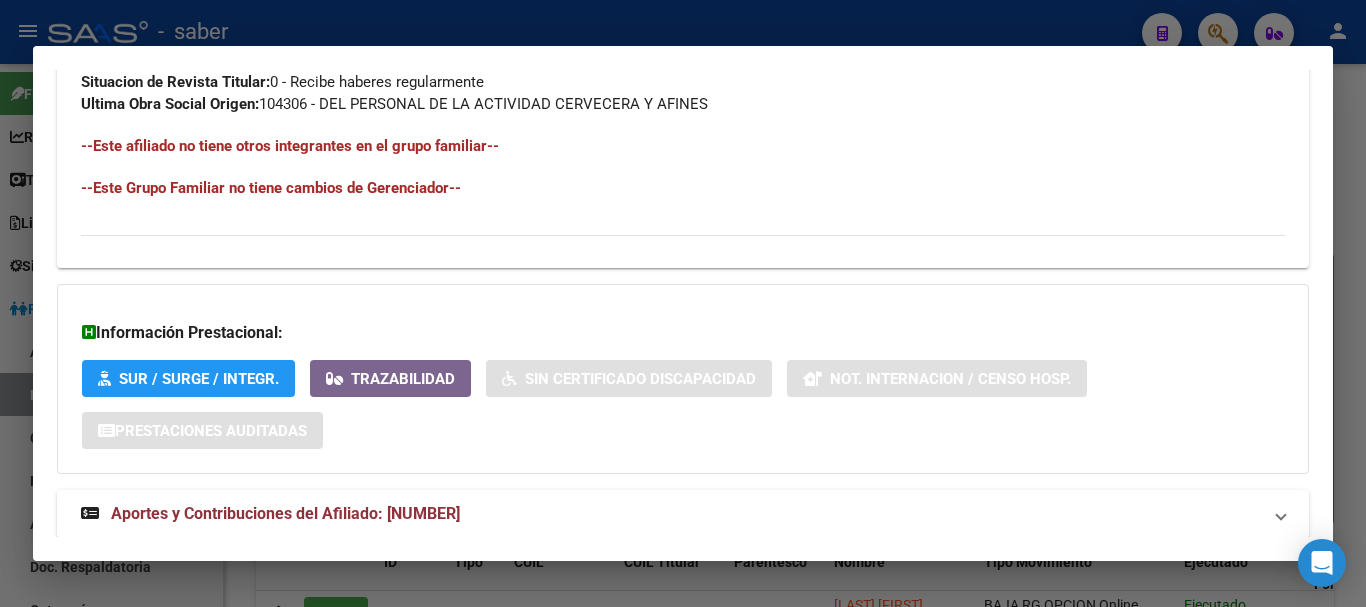 scroll, scrollTop: 1125, scrollLeft: 0, axis: vertical 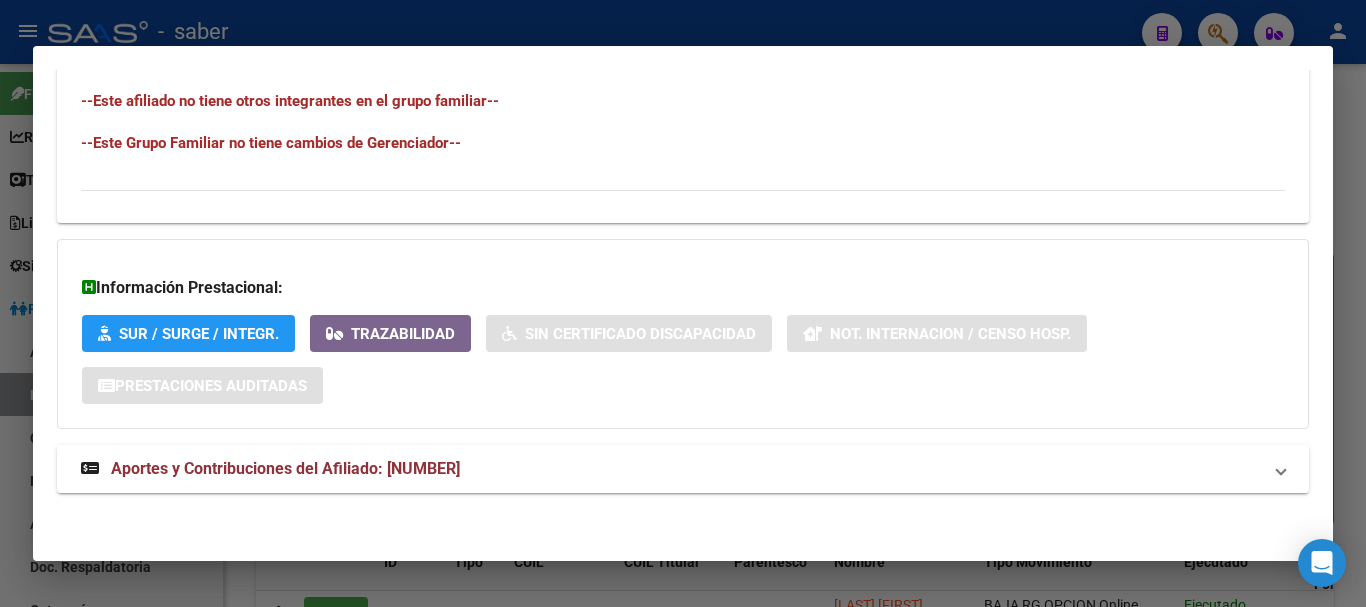 click on "Aportes y Contribuciones del Afiliado: [NUMBER]" at bounding box center (285, 468) 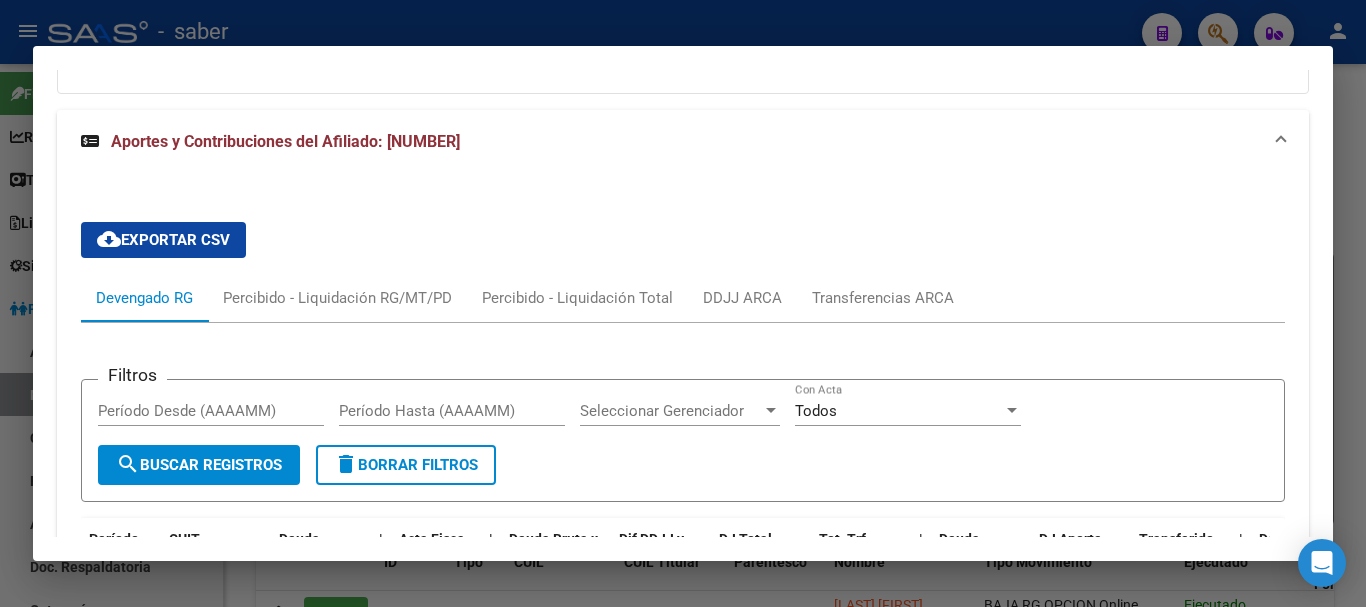 scroll, scrollTop: 1425, scrollLeft: 0, axis: vertical 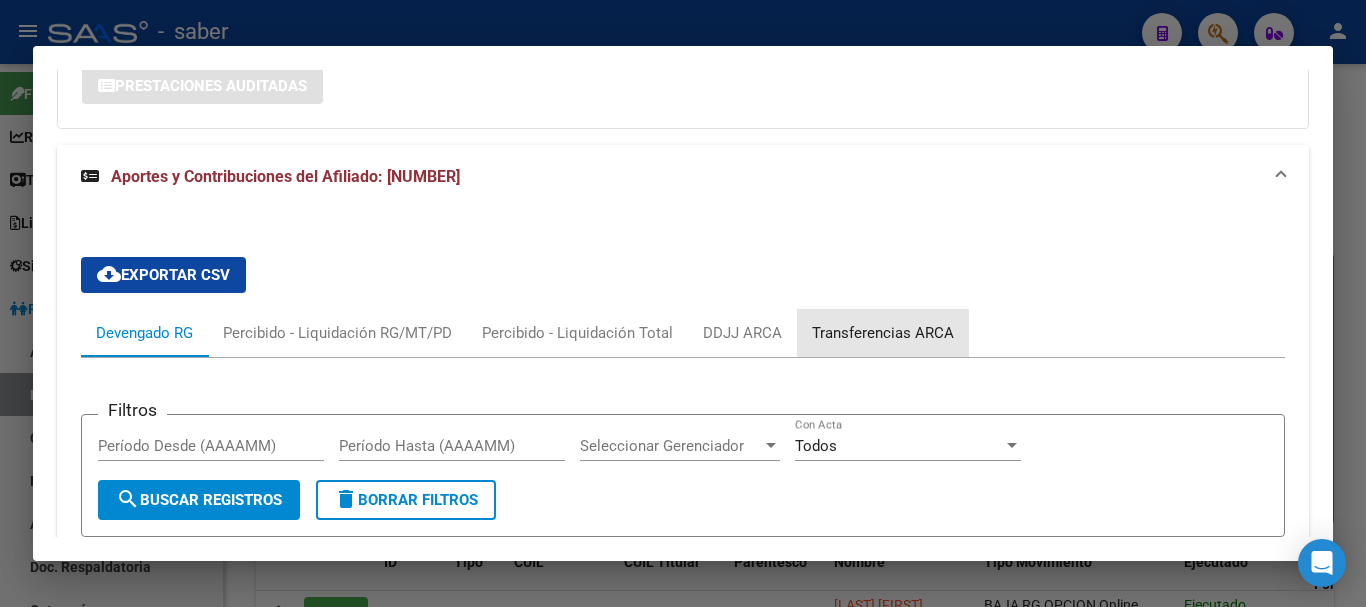 click on "Transferencias ARCA" at bounding box center (883, 333) 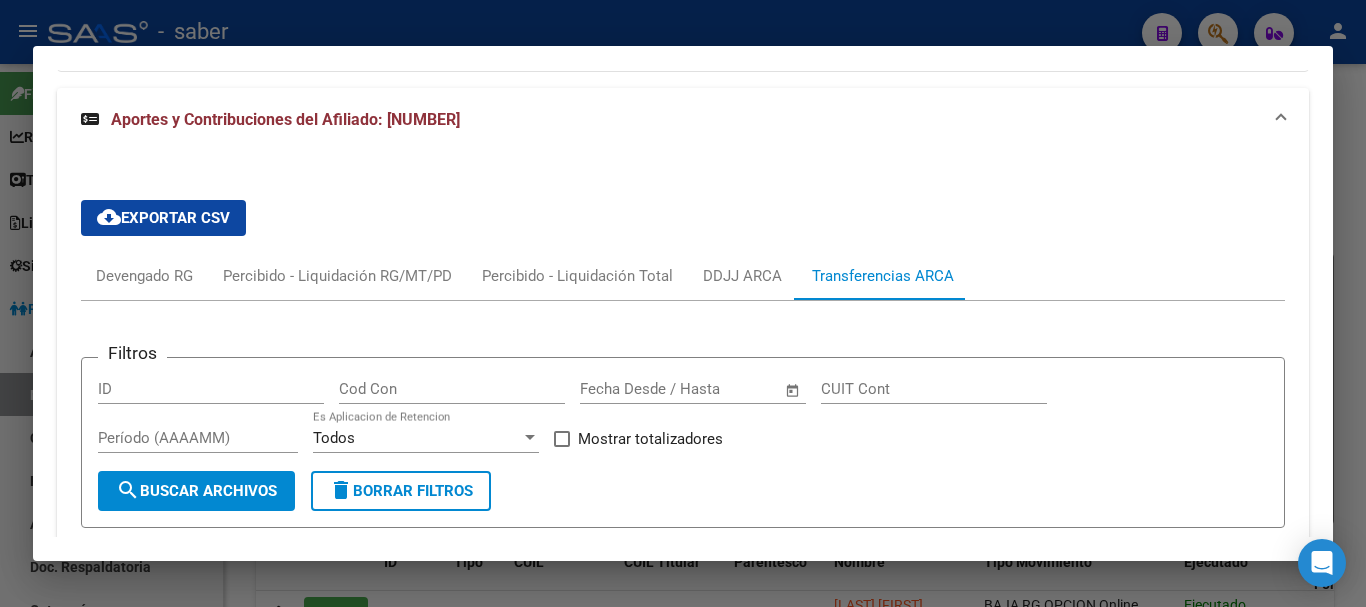scroll, scrollTop: 1389, scrollLeft: 0, axis: vertical 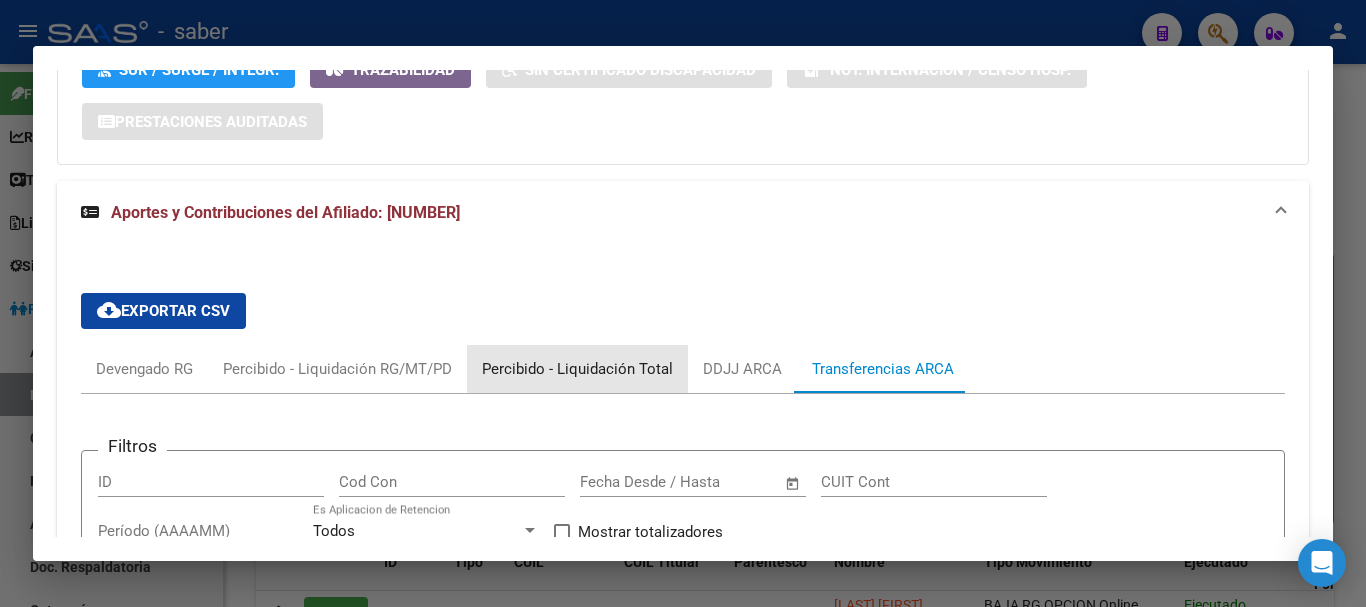 click on "Percibido - Liquidación Total" at bounding box center (577, 369) 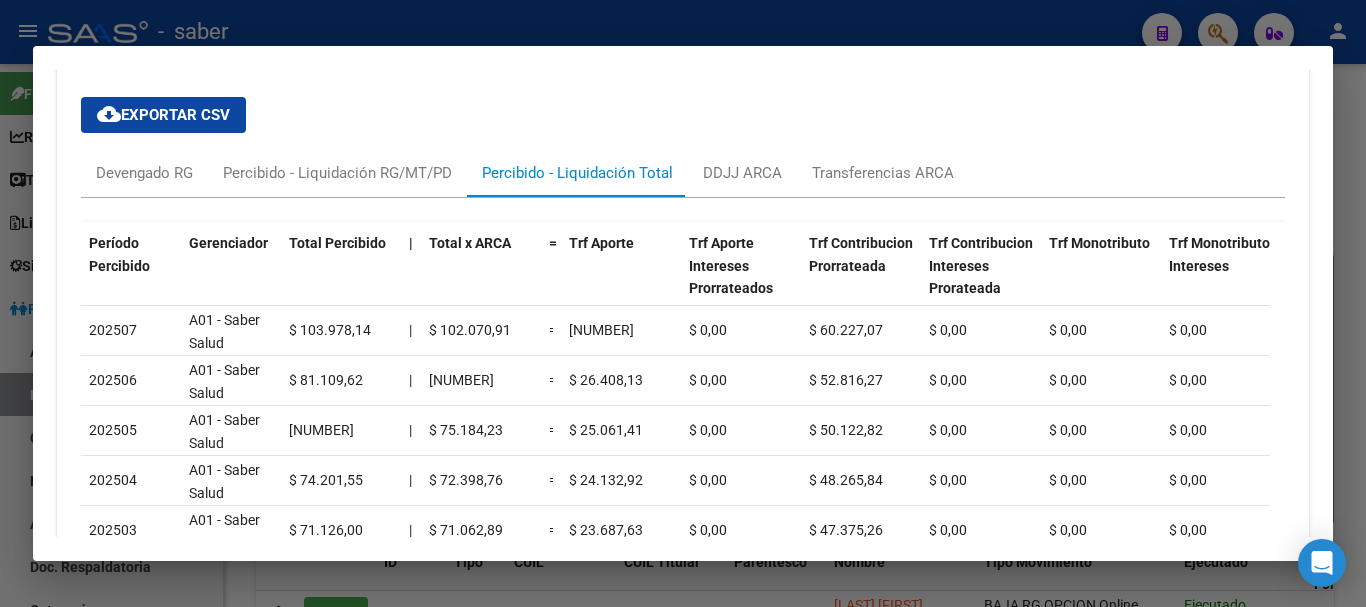 scroll, scrollTop: 1589, scrollLeft: 0, axis: vertical 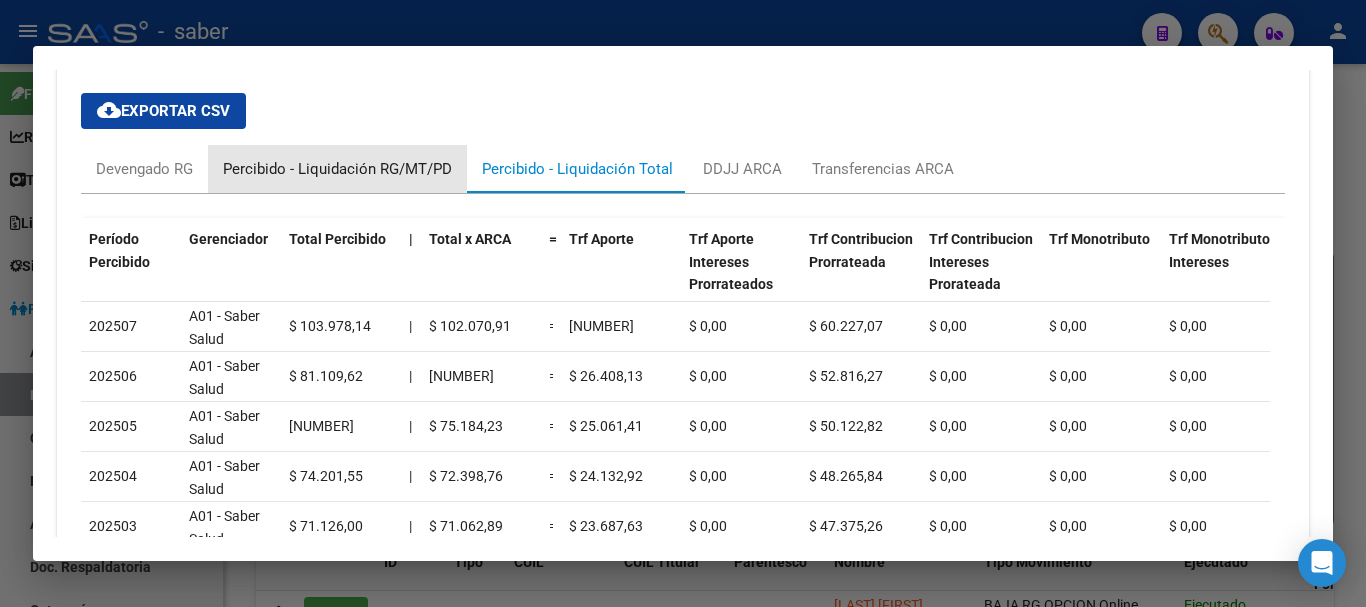 click on "Percibido - Liquidación RG/MT/PD" at bounding box center [337, 169] 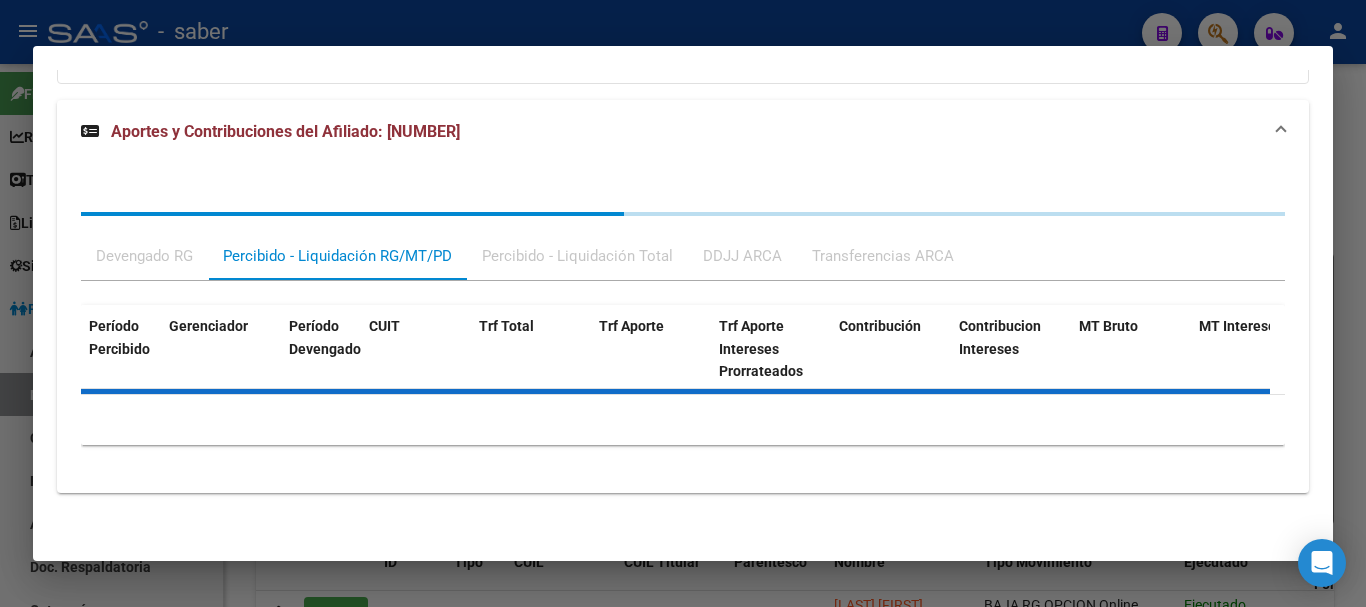 scroll, scrollTop: 1562, scrollLeft: 0, axis: vertical 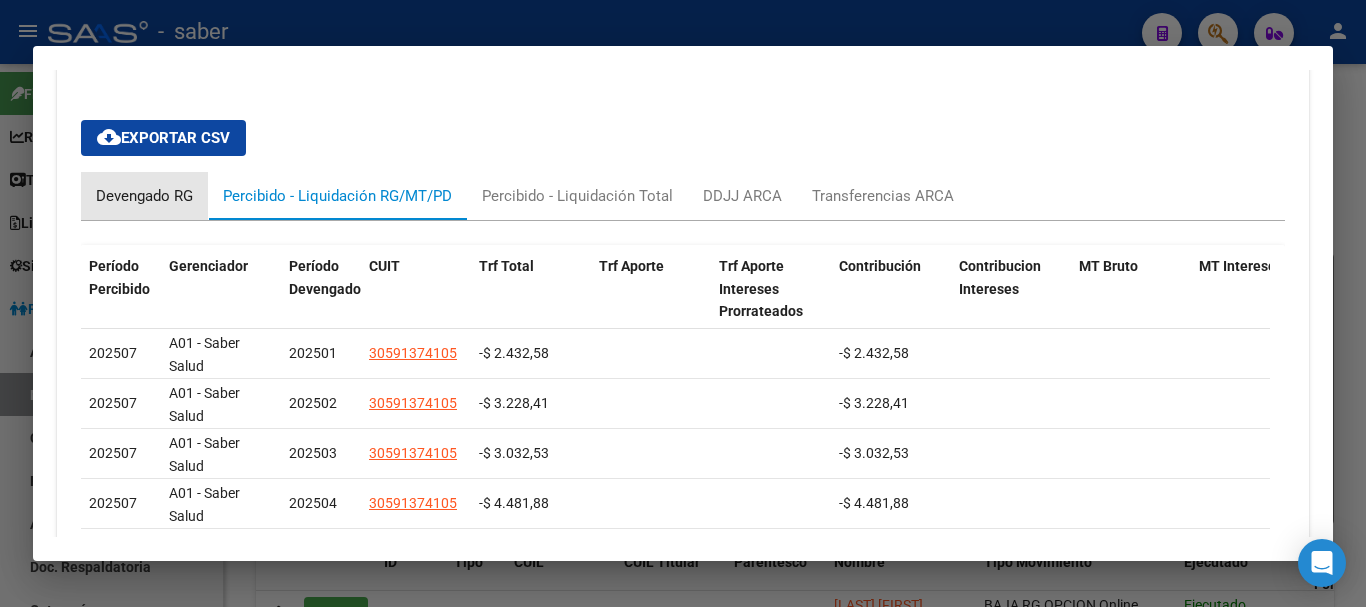 click on "Devengado RG" at bounding box center [144, 196] 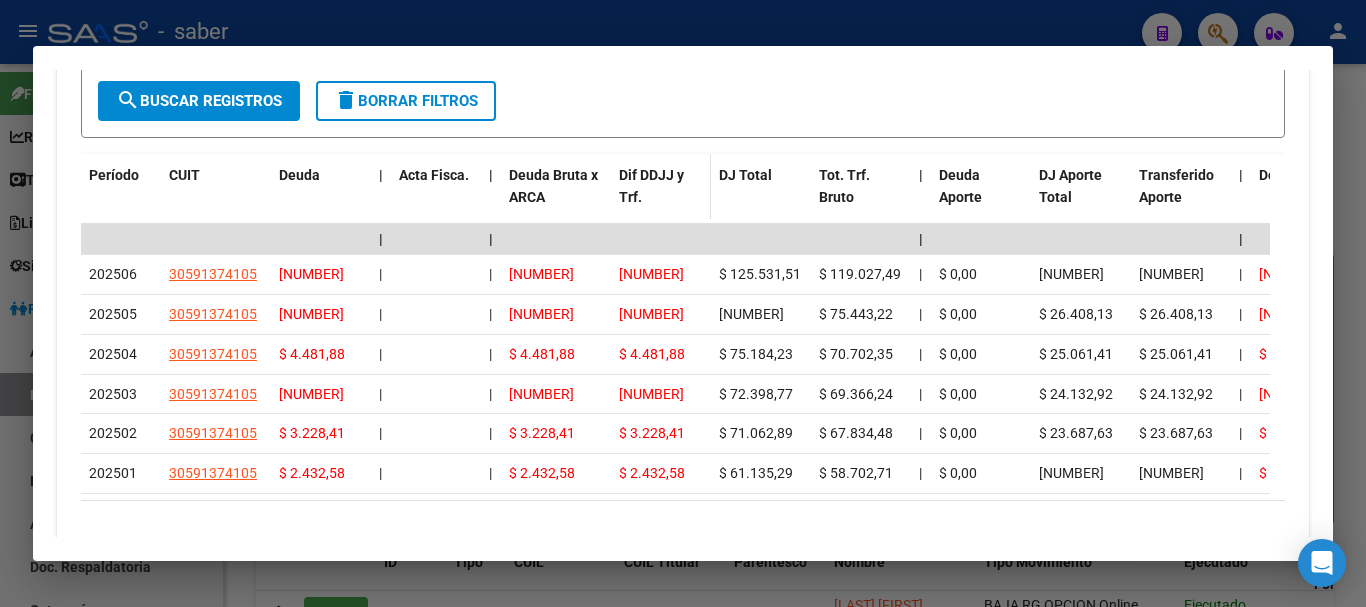 scroll, scrollTop: 1862, scrollLeft: 0, axis: vertical 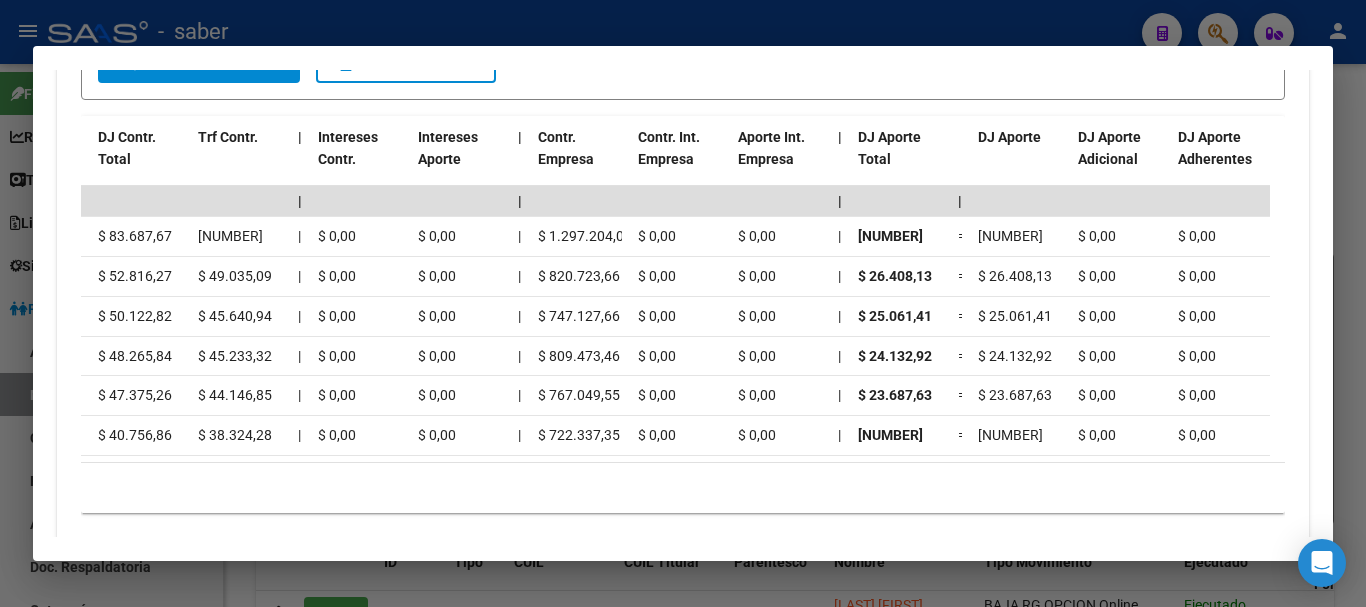 drag, startPoint x: 672, startPoint y: 492, endPoint x: 249, endPoint y: 488, distance: 423.01892 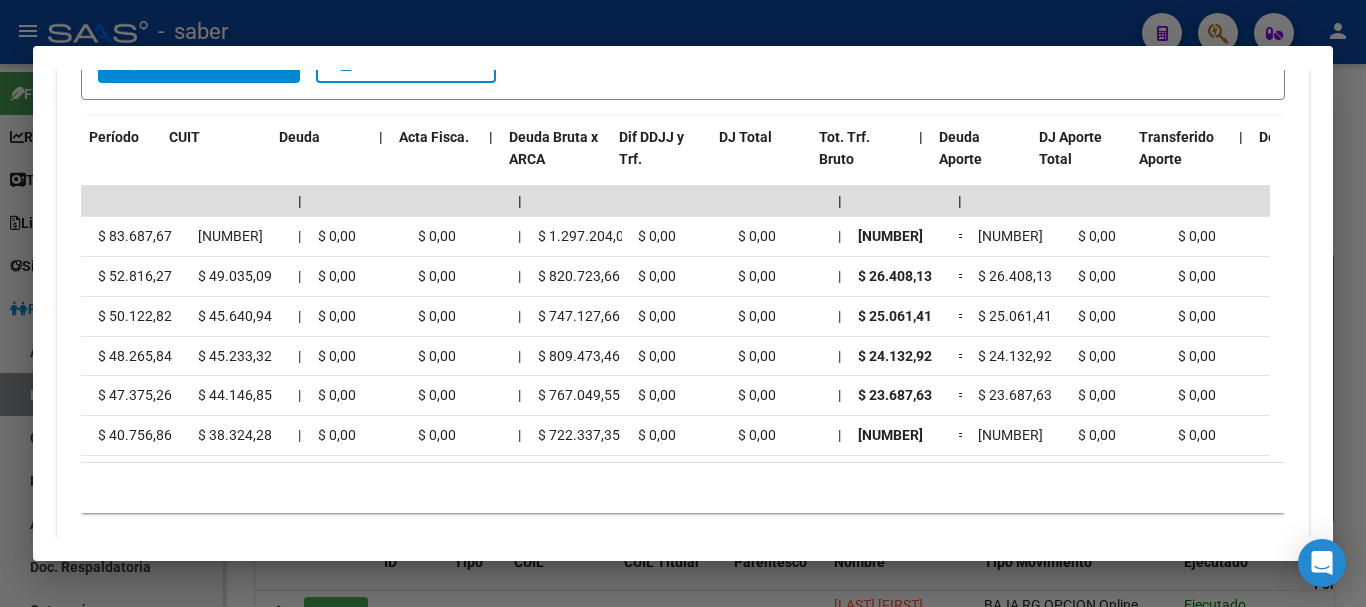 scroll, scrollTop: 0, scrollLeft: 0, axis: both 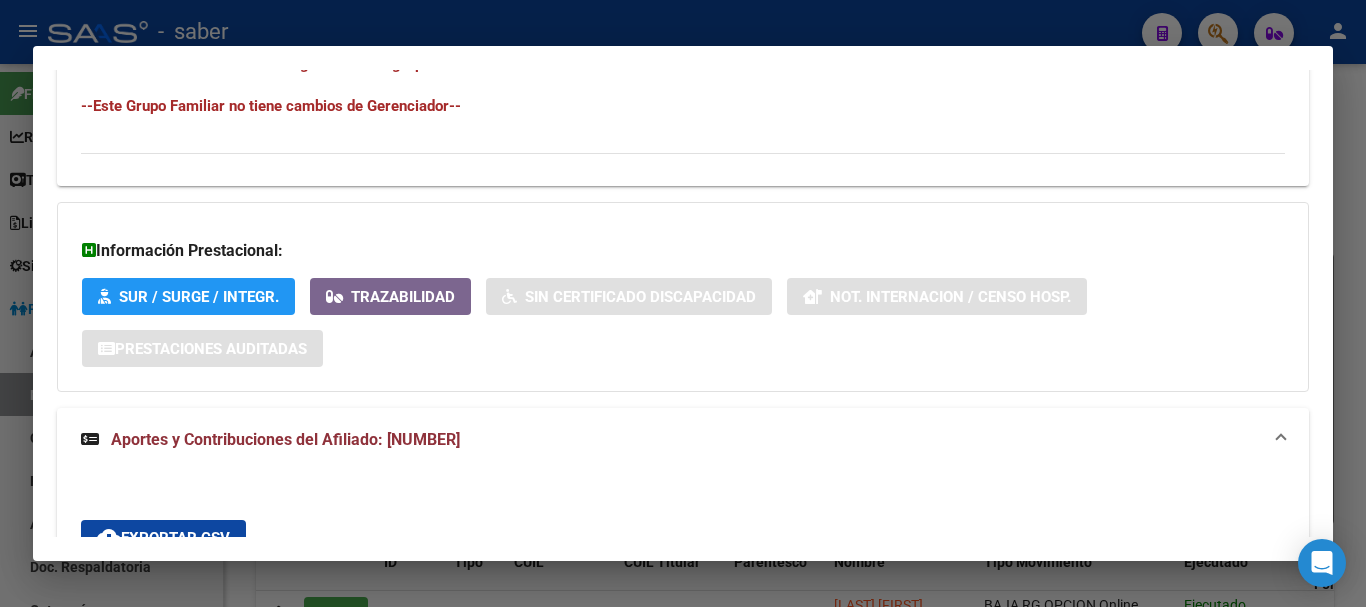 click at bounding box center (683, 303) 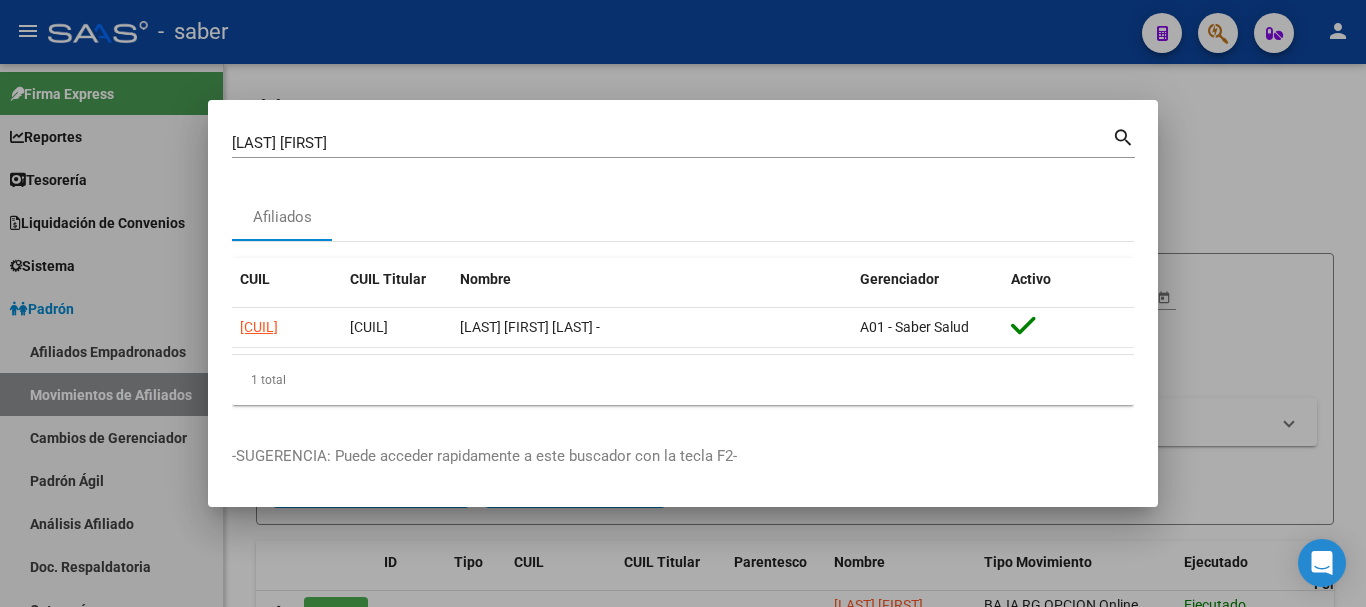 click on "[LAST] [FIRST]" at bounding box center [672, 143] 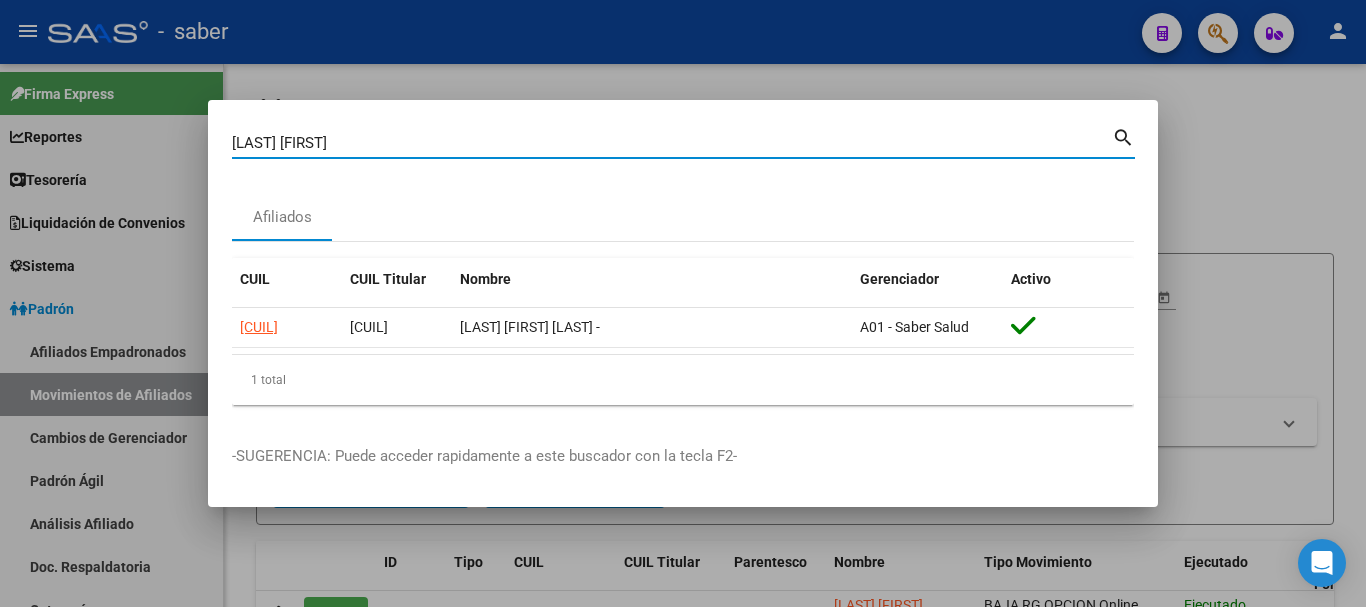 click on "[LAST] [FIRST]" at bounding box center (672, 143) 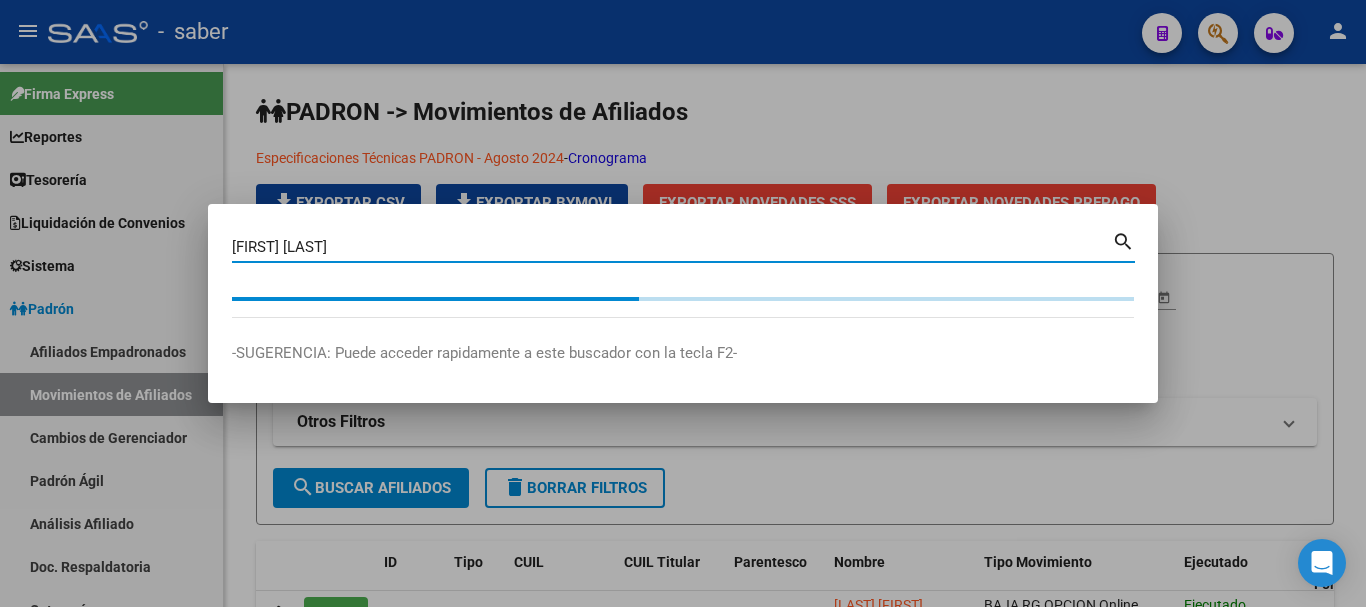 type on "[FIRST] [LAST]" 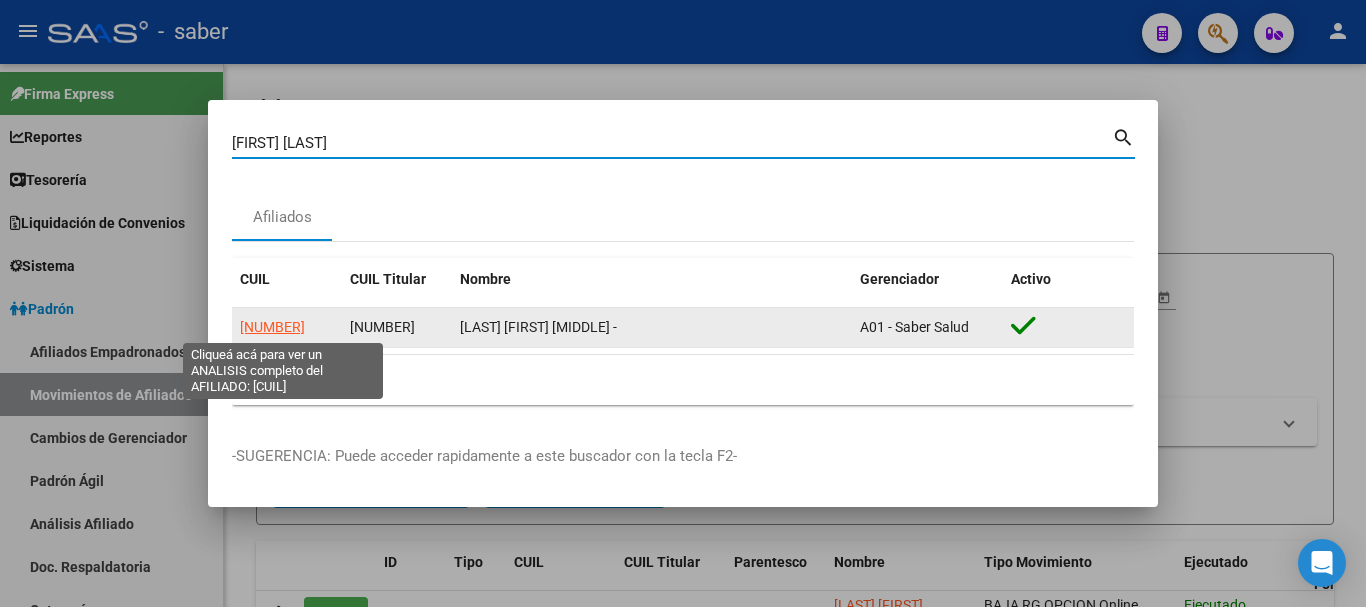 click on "[NUMBER]" 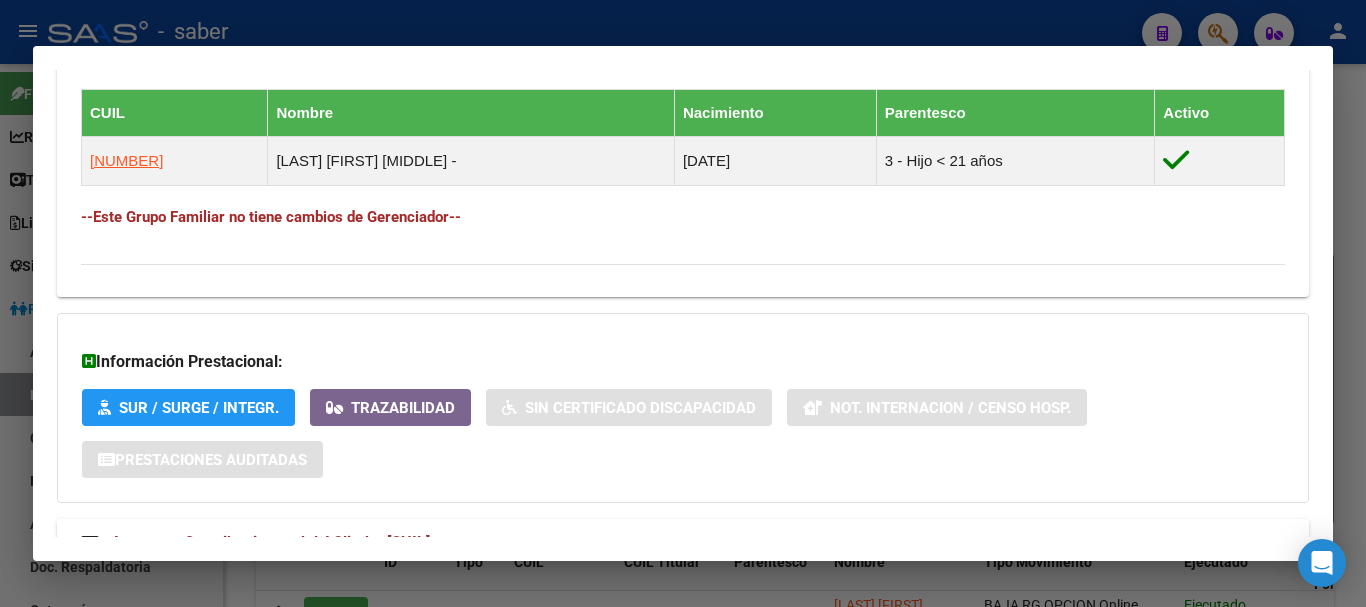 scroll, scrollTop: 1174, scrollLeft: 0, axis: vertical 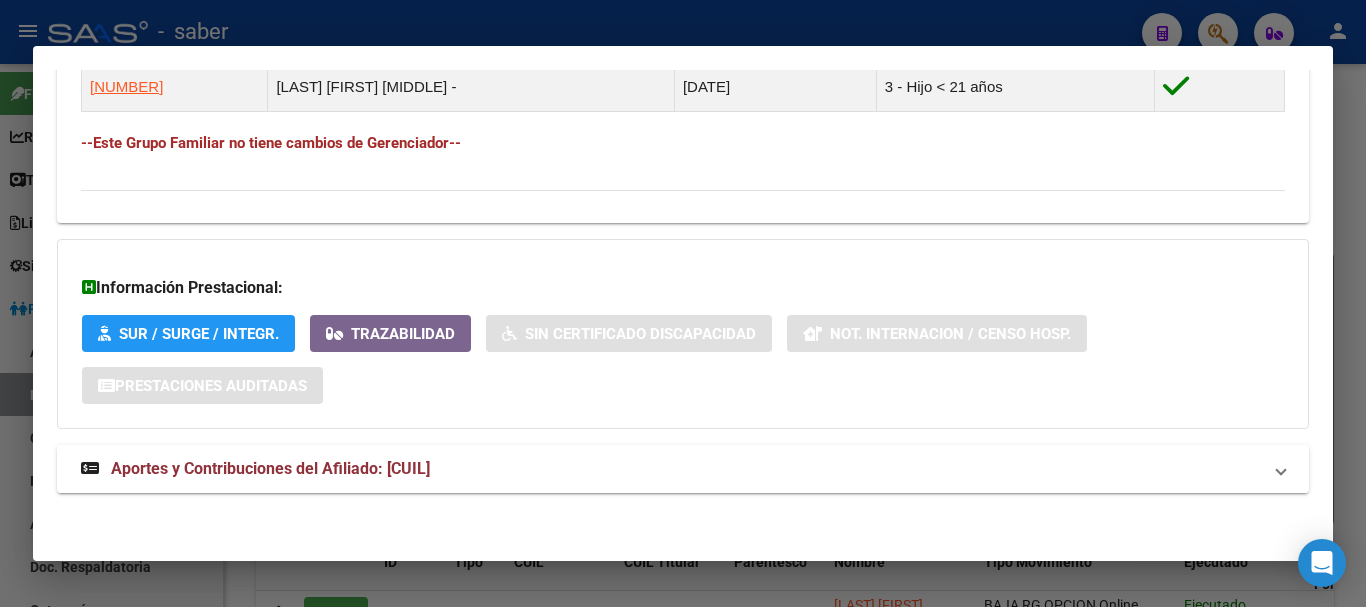 click on "Aportes y Contribuciones del Afiliado: [CUIL]" at bounding box center [270, 468] 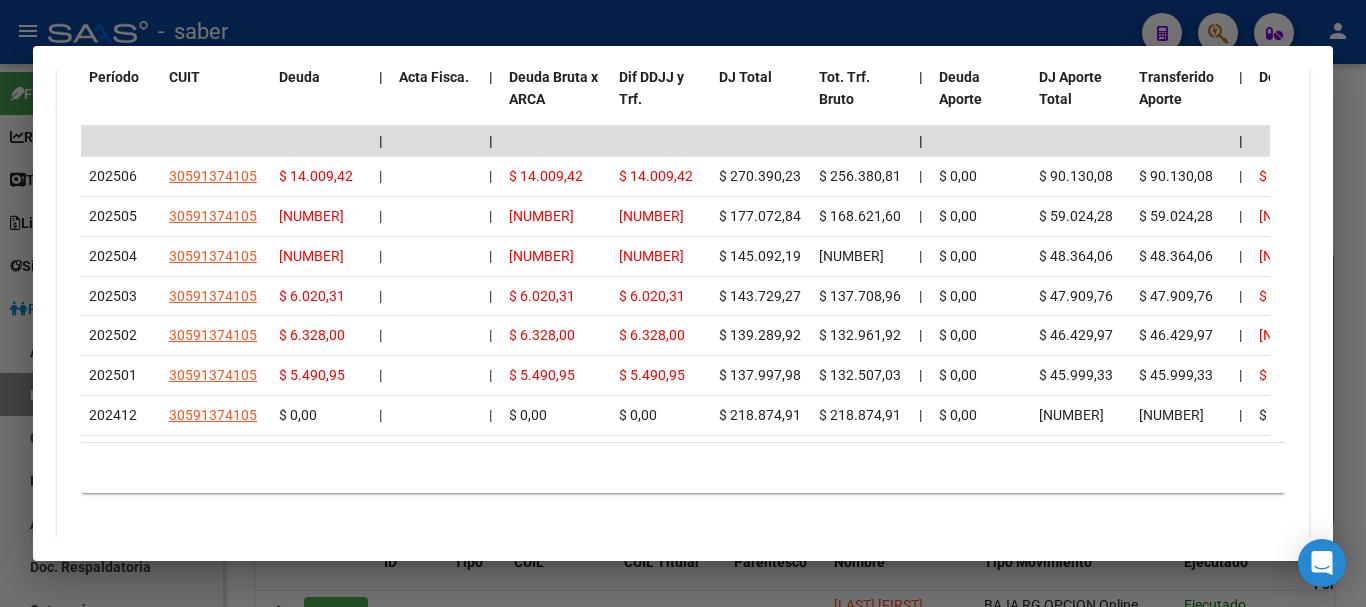 scroll, scrollTop: 1974, scrollLeft: 0, axis: vertical 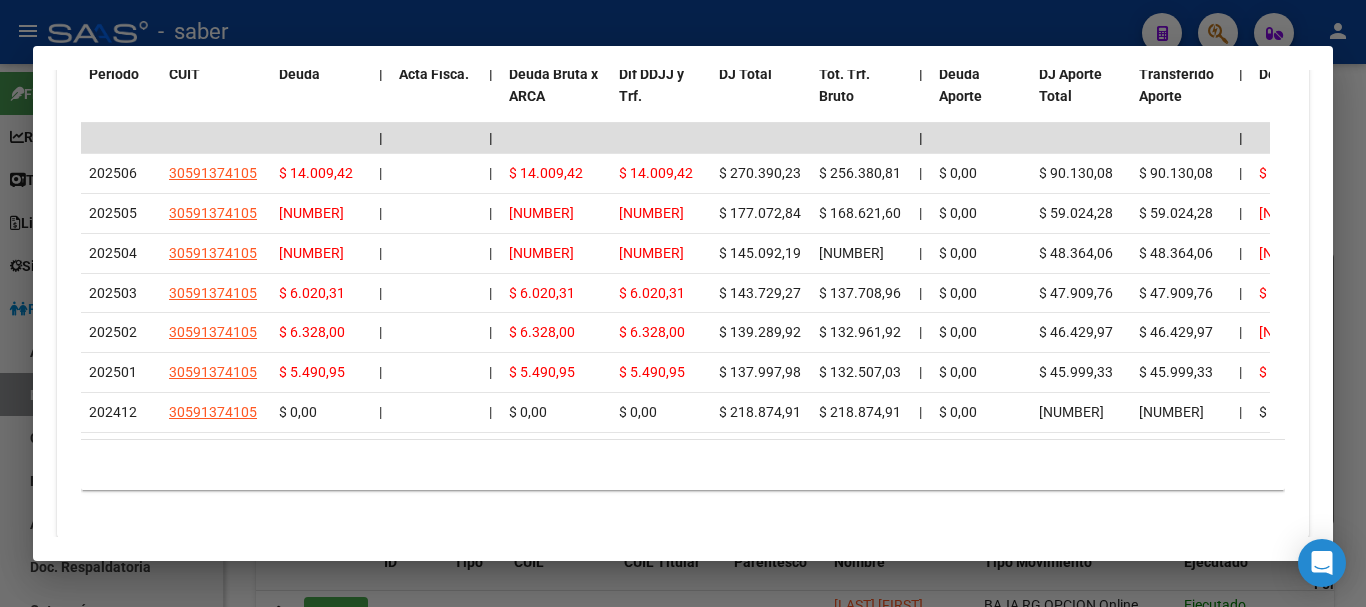 click at bounding box center [683, 303] 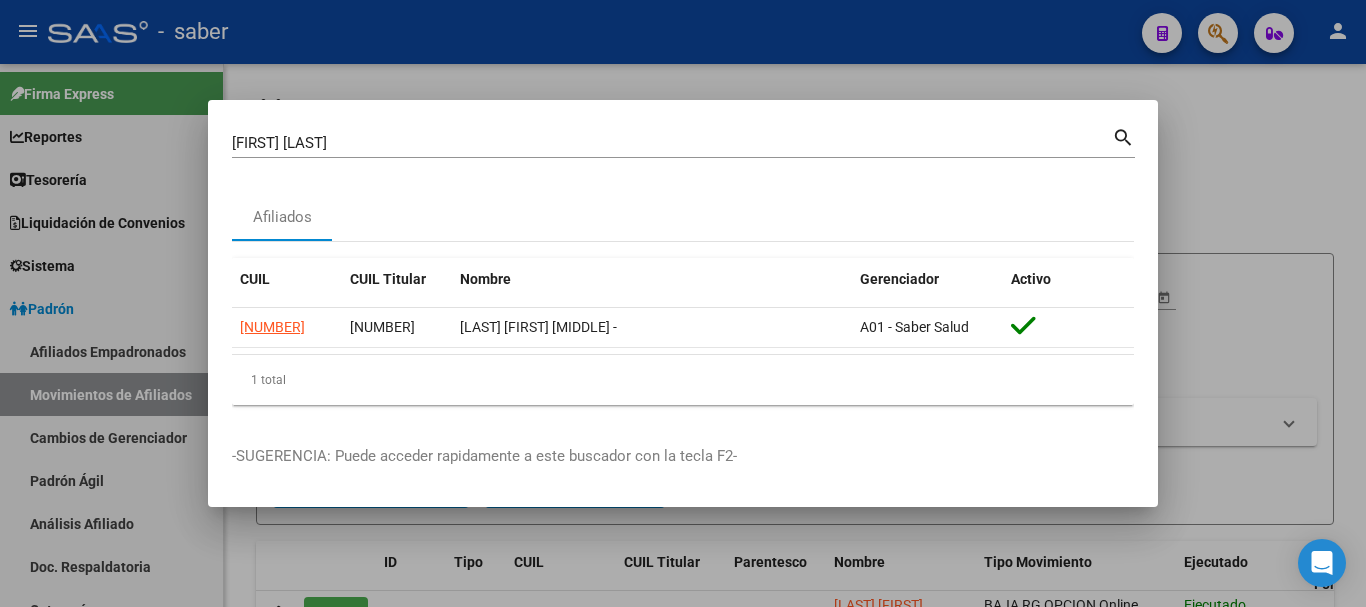 click at bounding box center (683, 303) 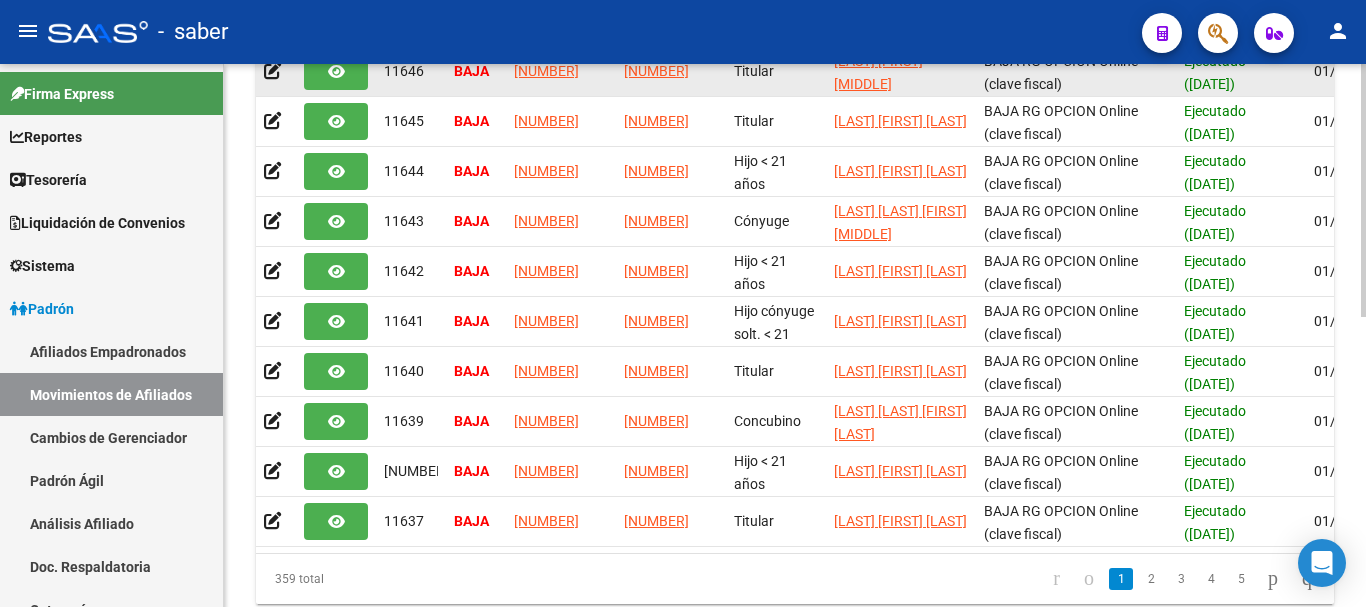 scroll, scrollTop: 622, scrollLeft: 0, axis: vertical 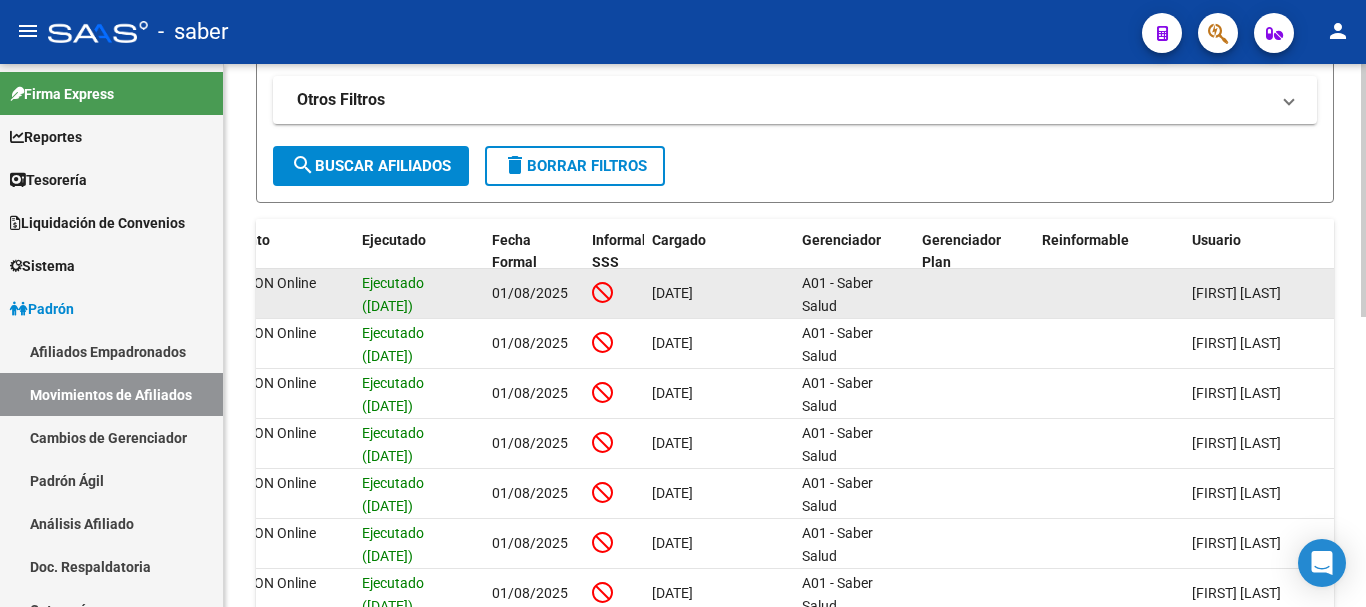 click 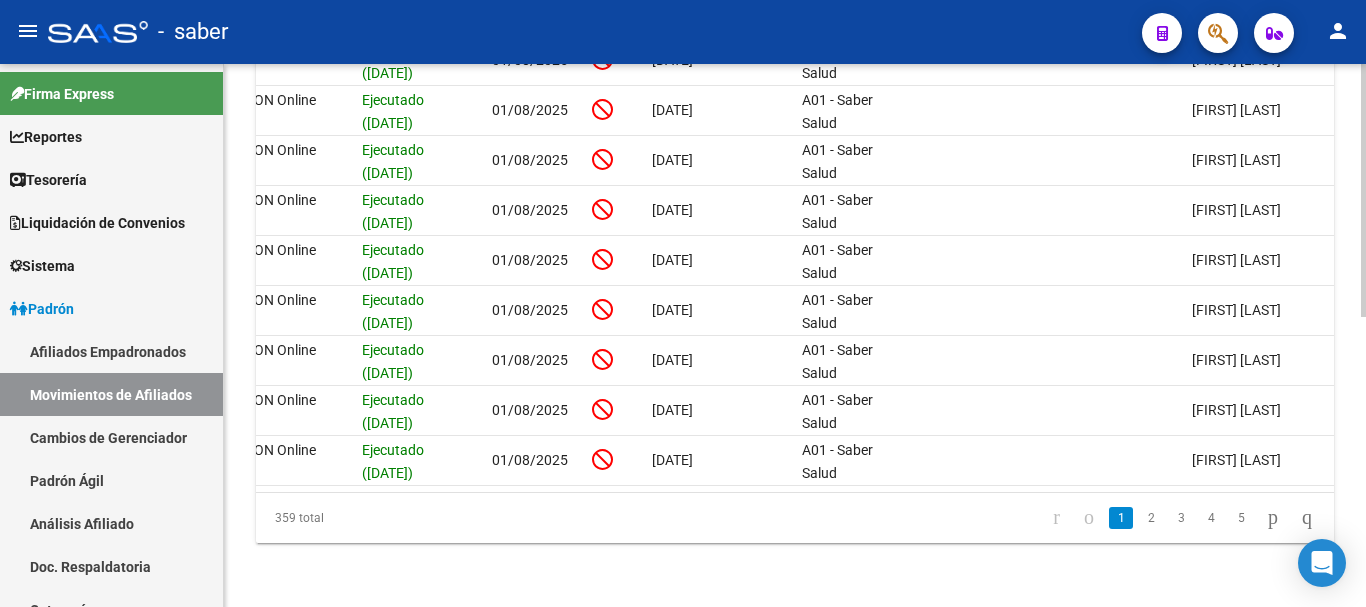 scroll, scrollTop: 622, scrollLeft: 0, axis: vertical 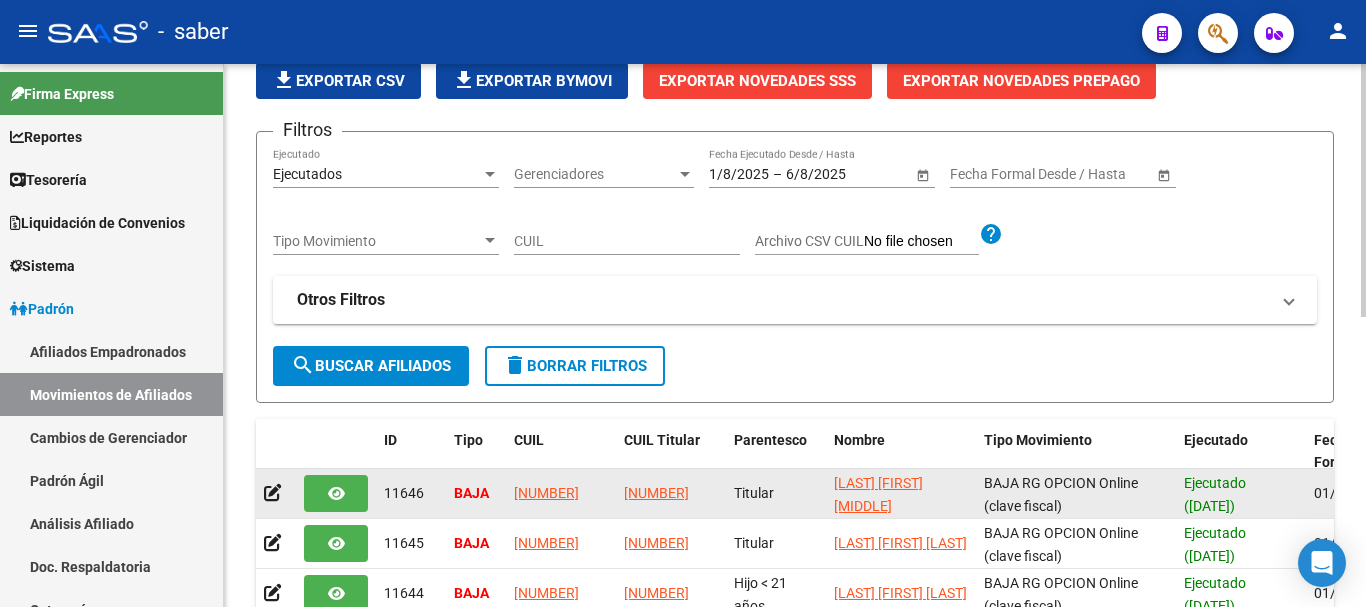 click 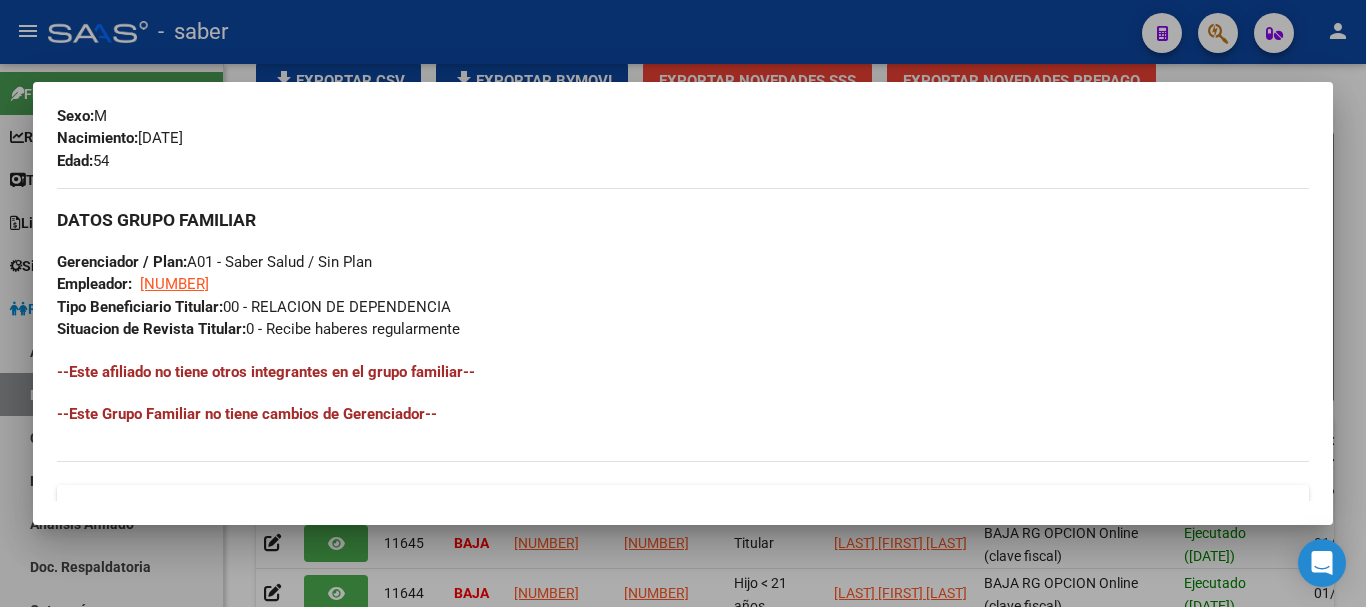 scroll, scrollTop: 594, scrollLeft: 0, axis: vertical 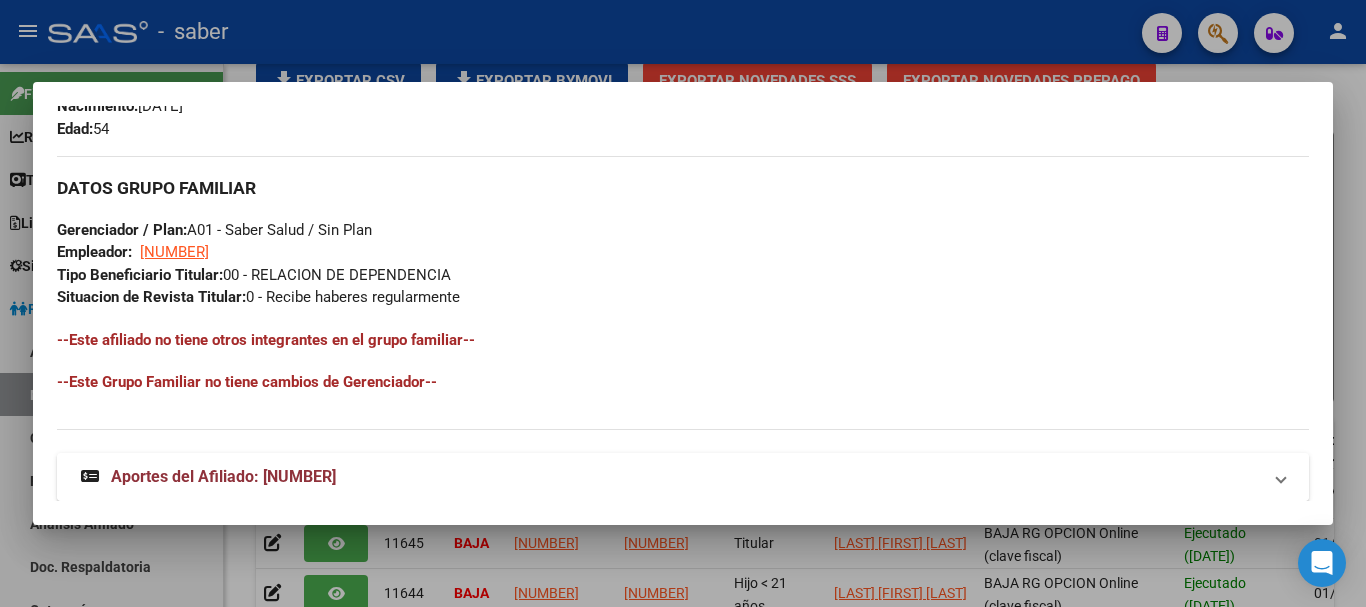 click on "Aportes del Afiliado: [NUMBER]" at bounding box center [223, 476] 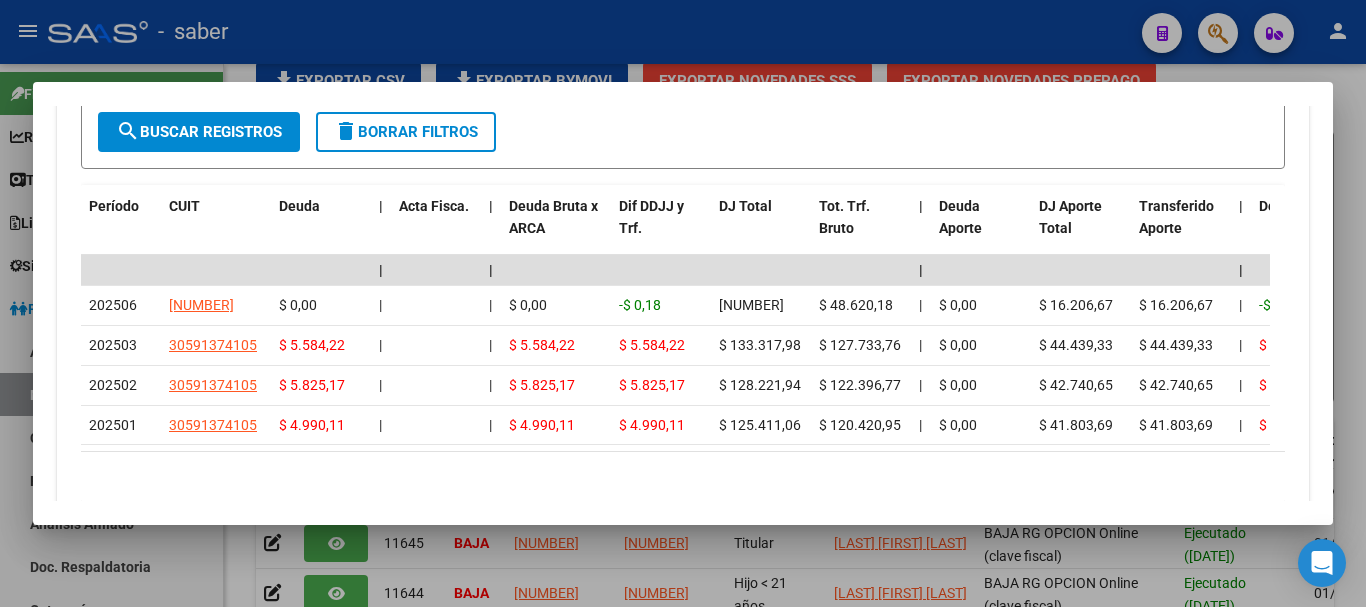 scroll, scrollTop: 1290, scrollLeft: 0, axis: vertical 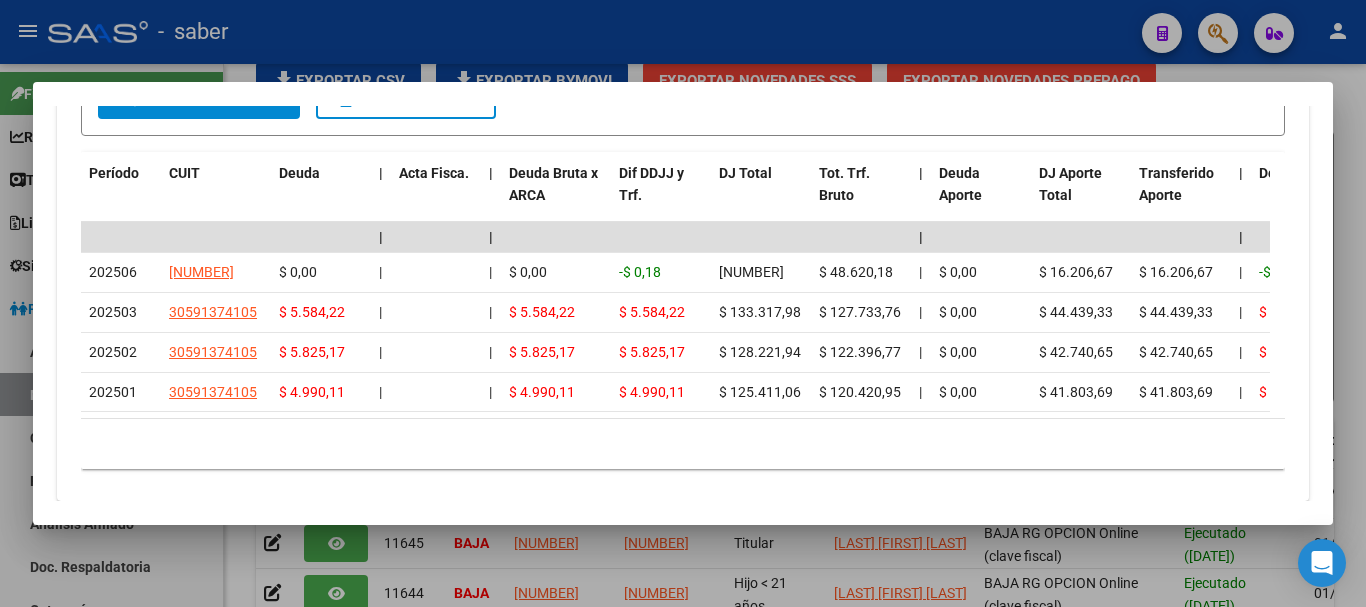 click at bounding box center [683, 303] 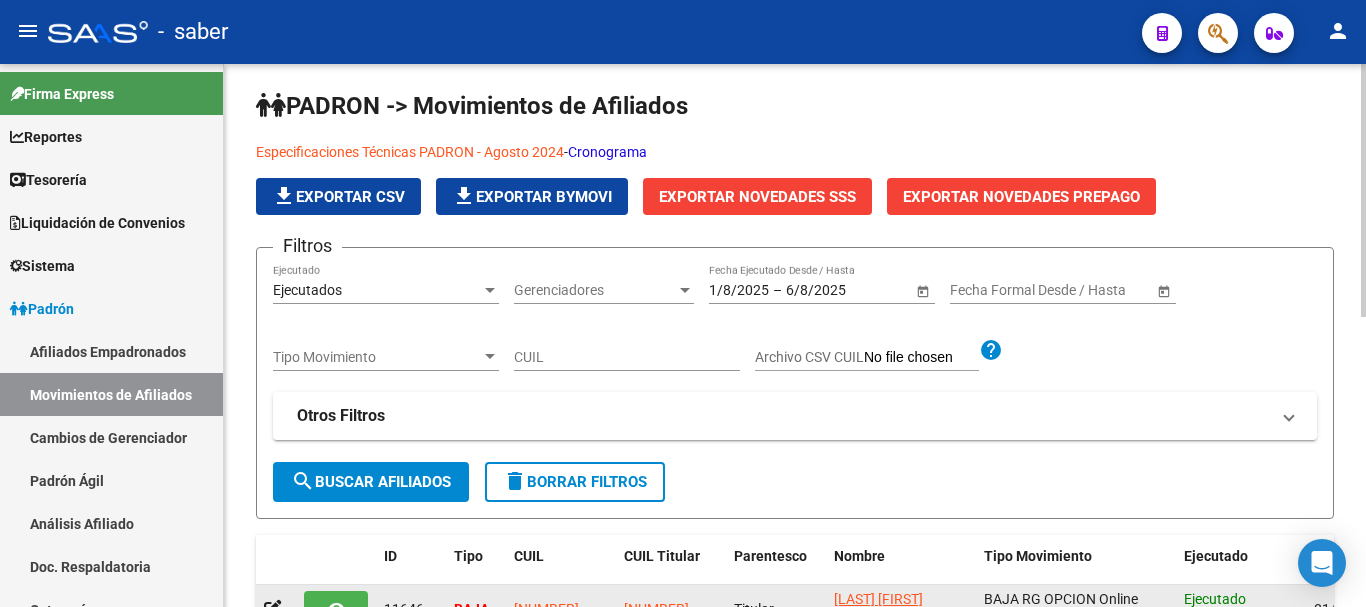 scroll, scrollTop: 0, scrollLeft: 0, axis: both 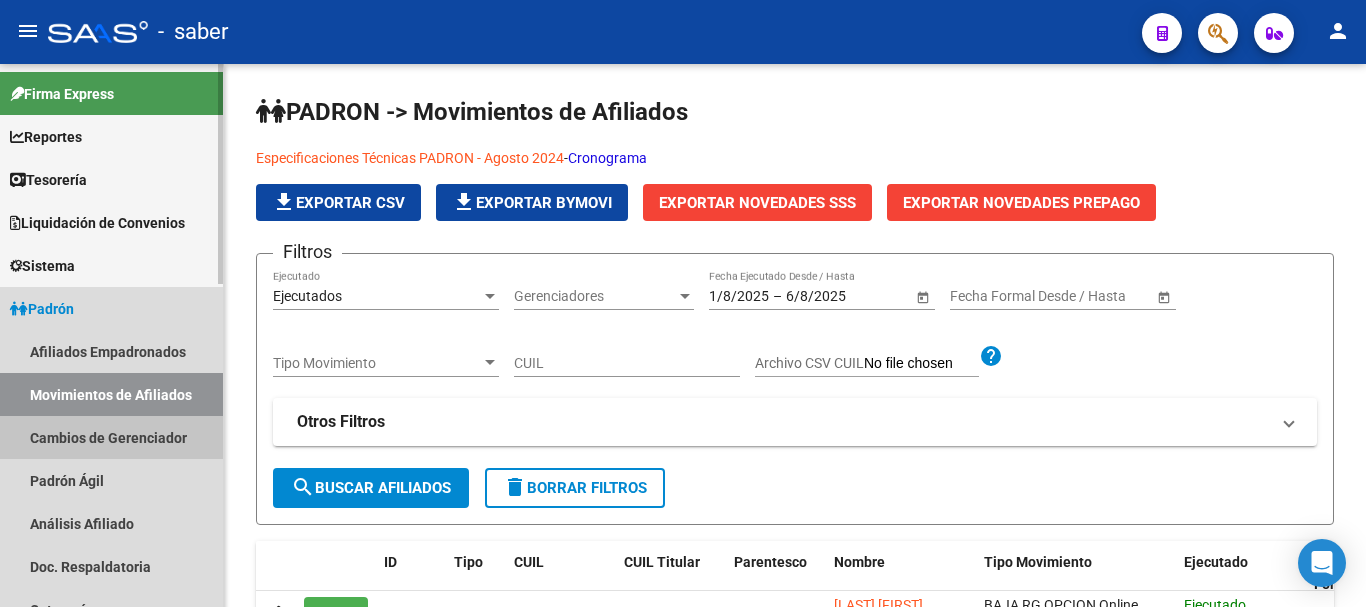 drag, startPoint x: 84, startPoint y: 426, endPoint x: 103, endPoint y: 441, distance: 24.207438 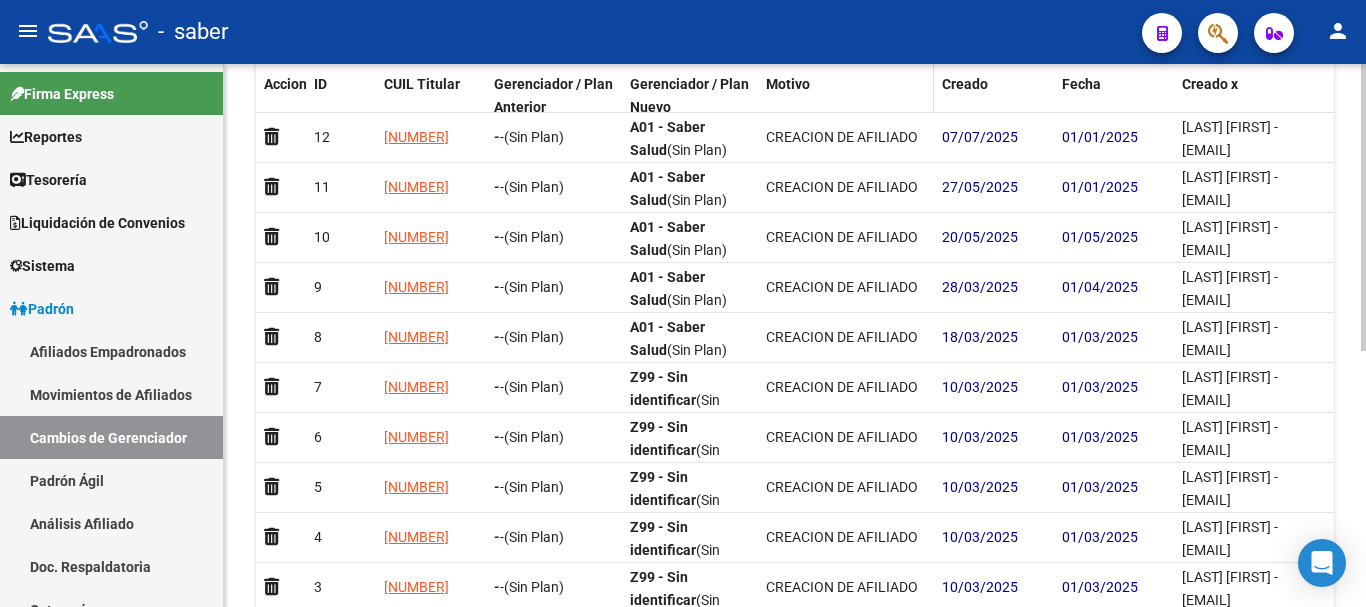 scroll, scrollTop: 485, scrollLeft: 0, axis: vertical 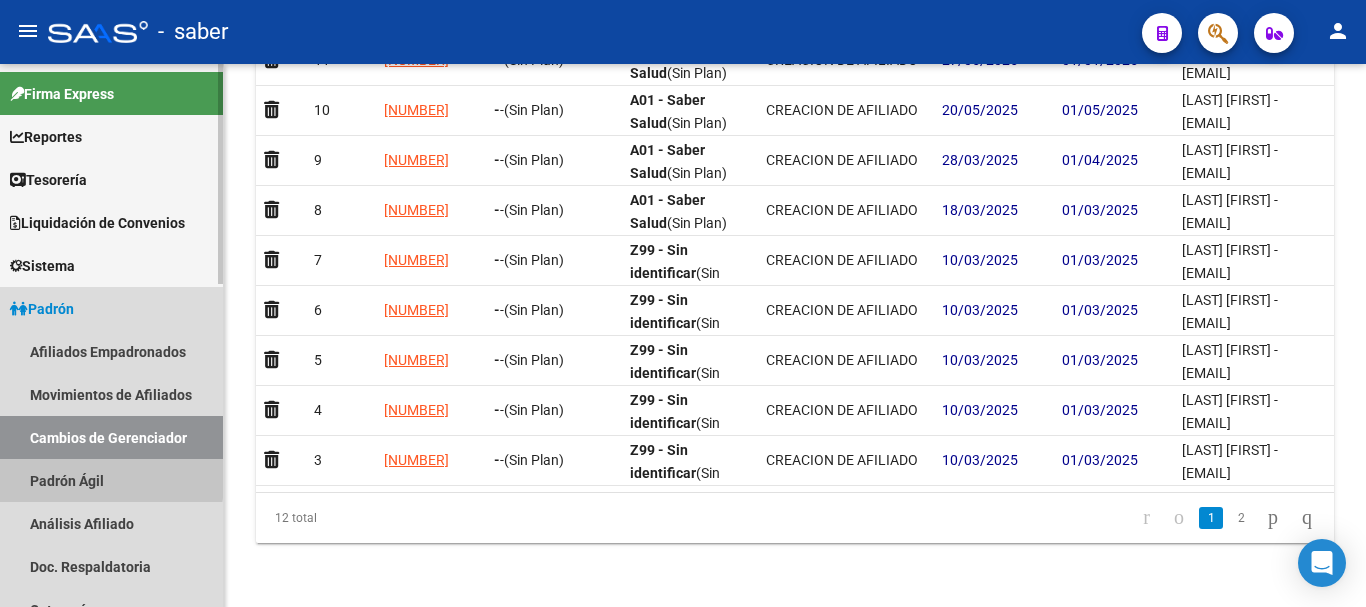click on "Padrón Ágil" at bounding box center [111, 480] 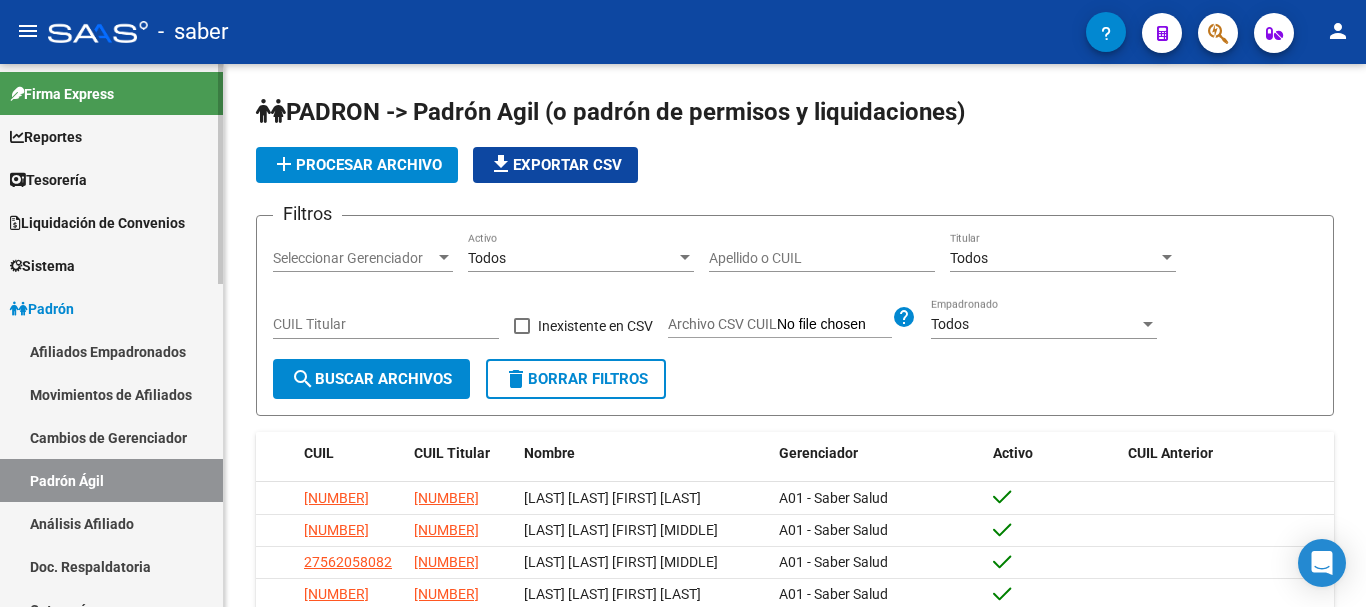 click on "Análisis Afiliado" at bounding box center (111, 523) 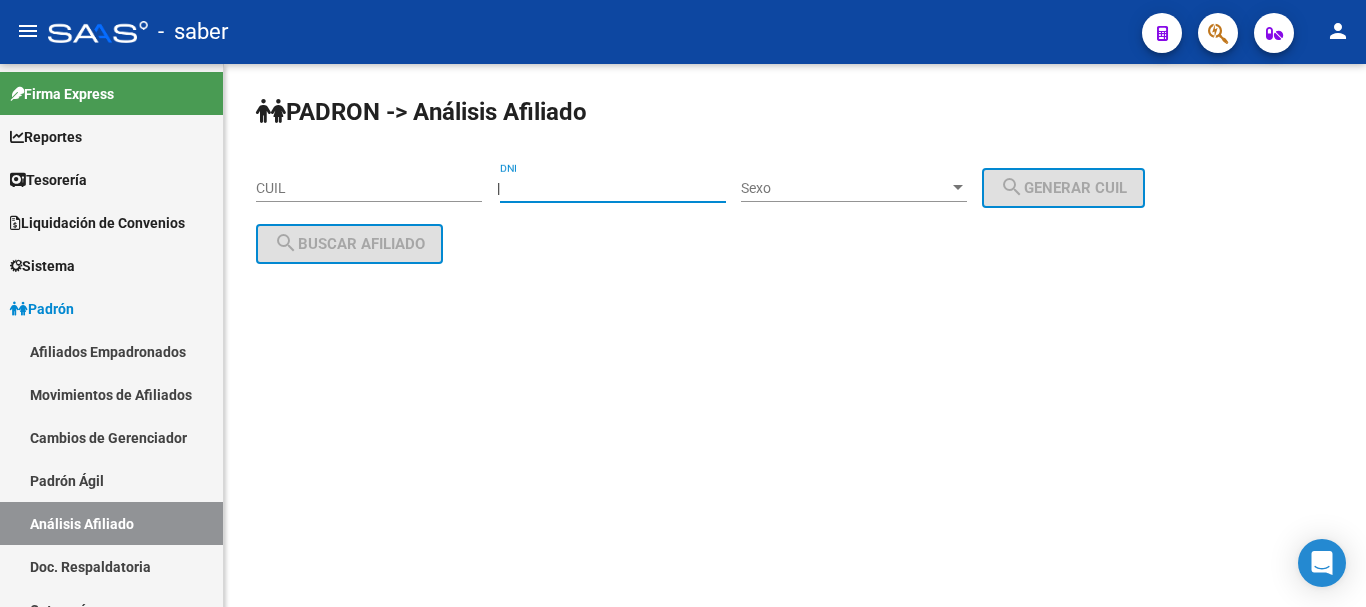 click on "DNI" at bounding box center [613, 188] 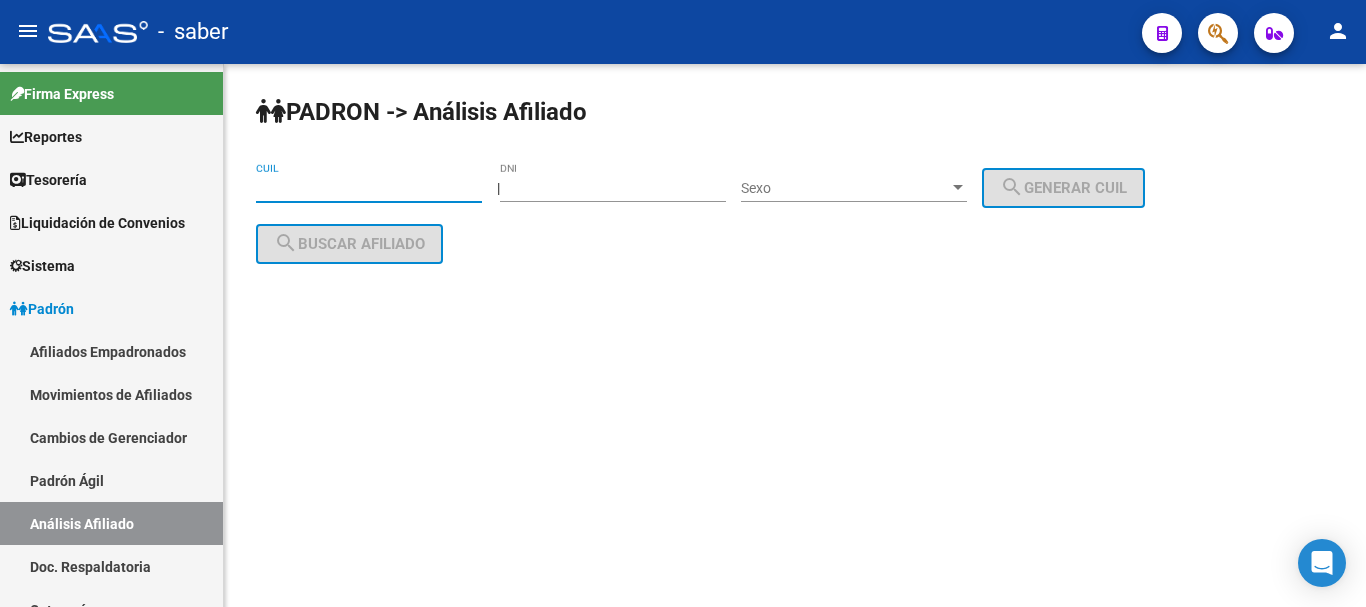 drag, startPoint x: 643, startPoint y: 164, endPoint x: 759, endPoint y: 187, distance: 118.258194 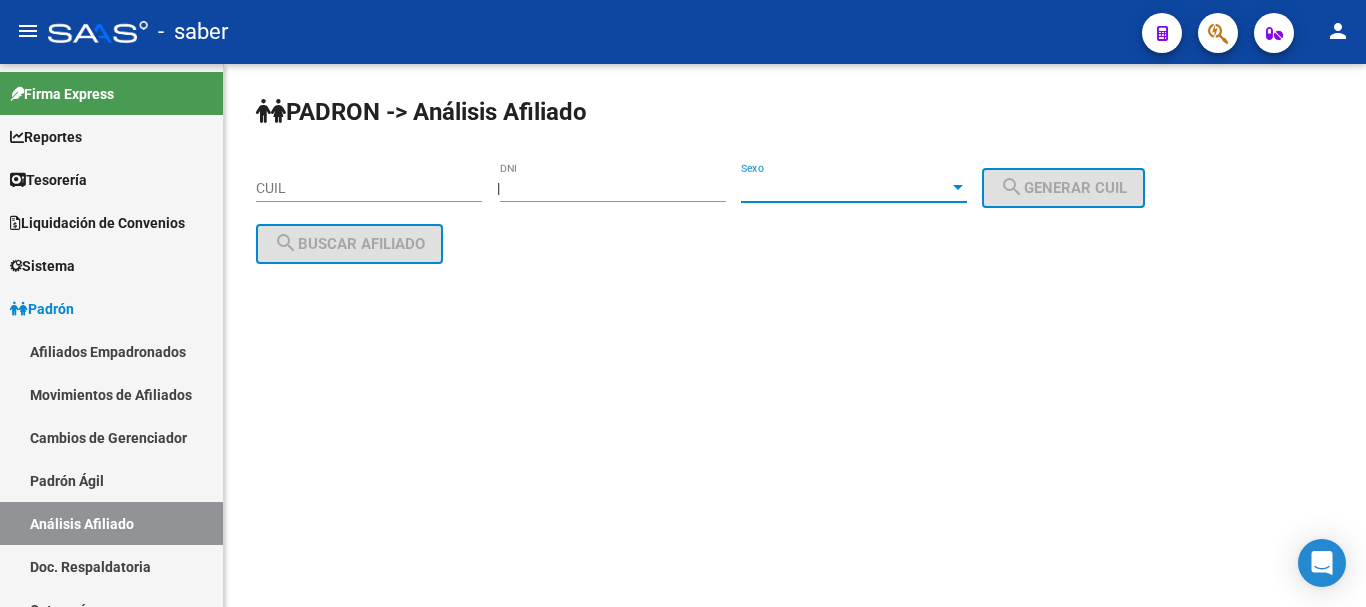 click on "Sexo" at bounding box center (845, 188) 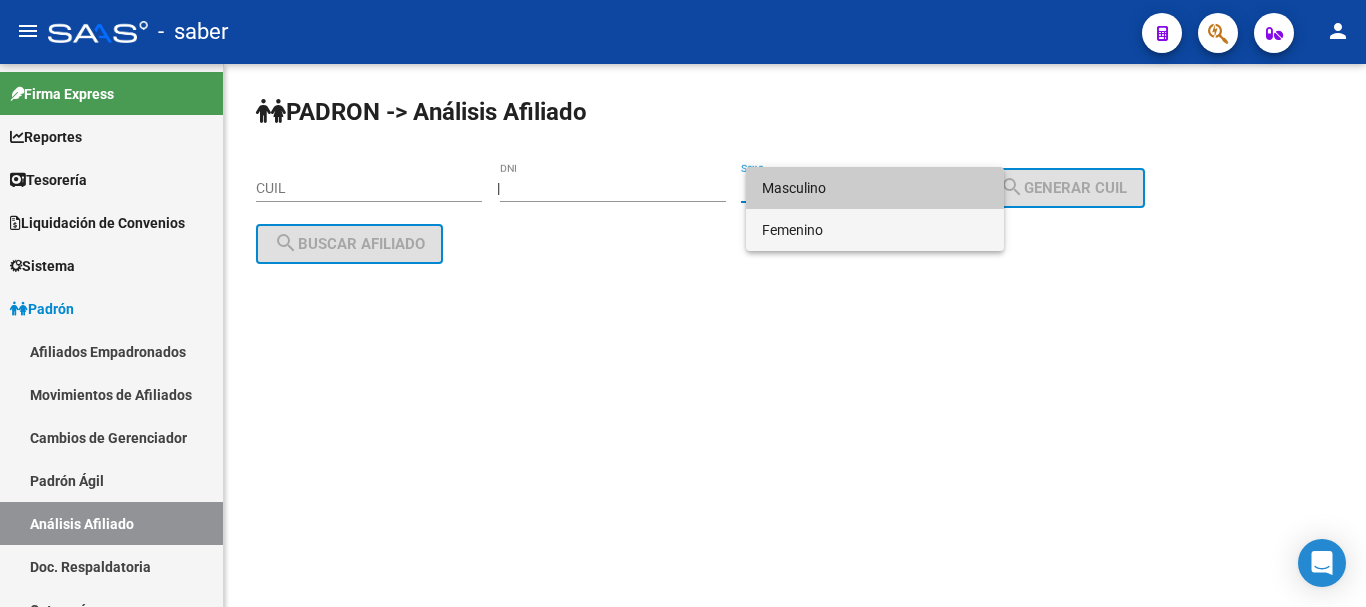 drag, startPoint x: 779, startPoint y: 227, endPoint x: 921, endPoint y: 219, distance: 142.22517 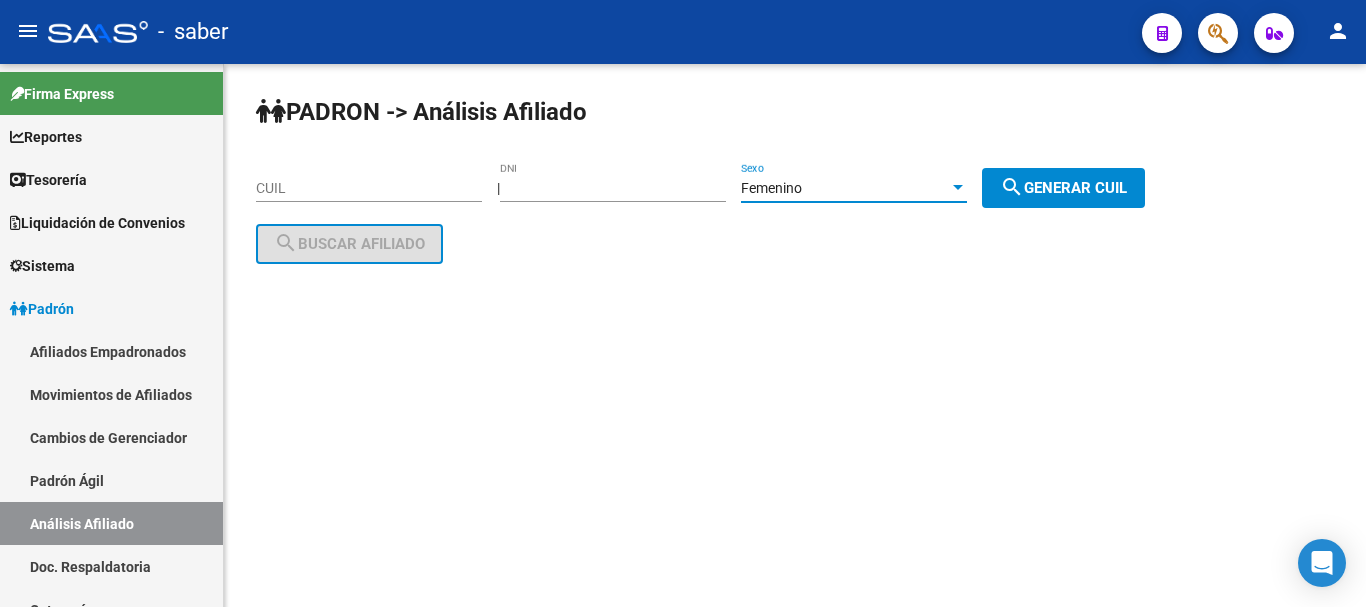 click on "search  Generar CUIL" 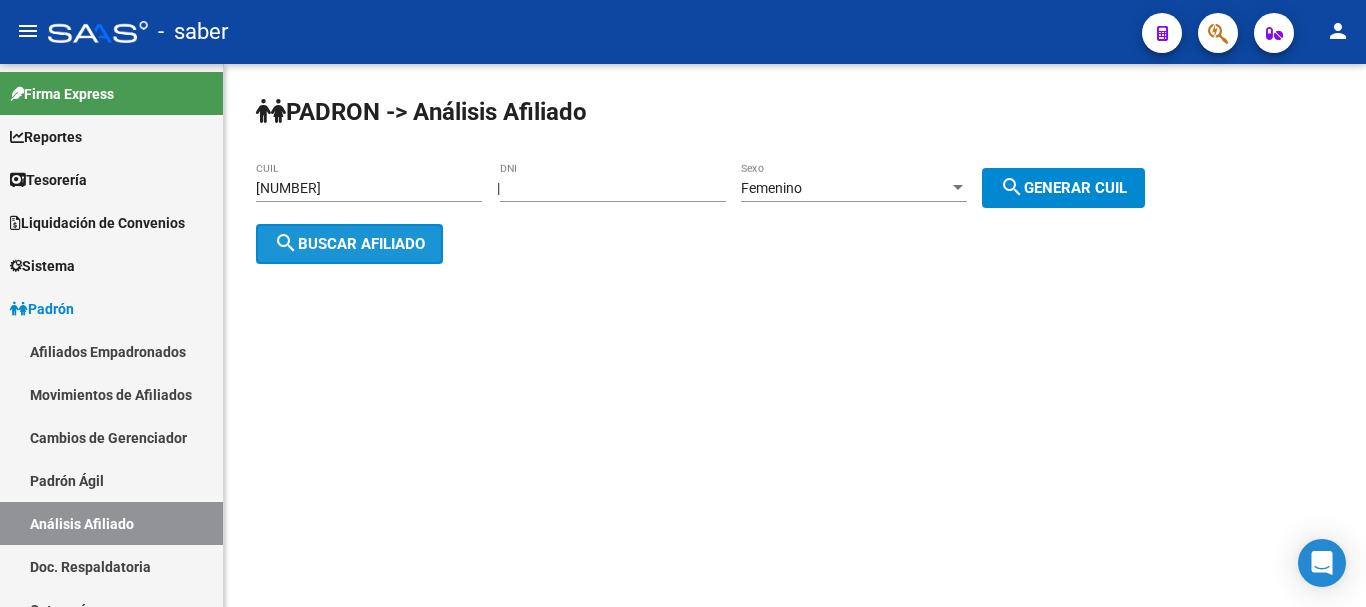 click on "search  Buscar afiliado" 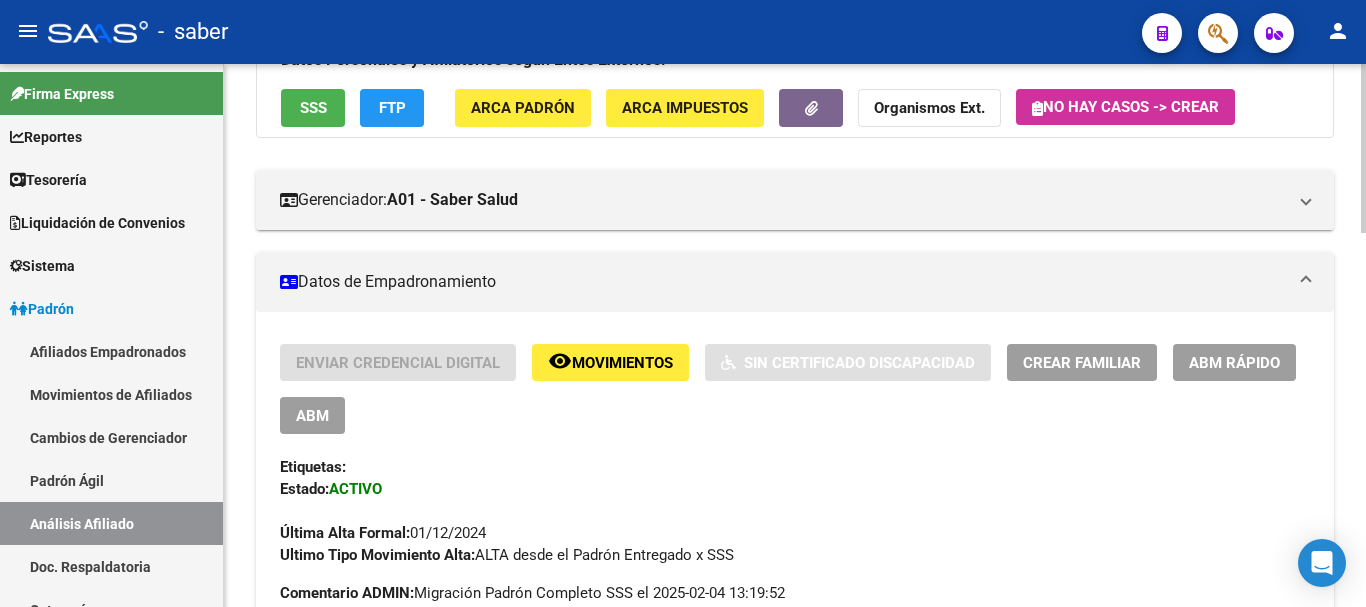 scroll, scrollTop: 203, scrollLeft: 0, axis: vertical 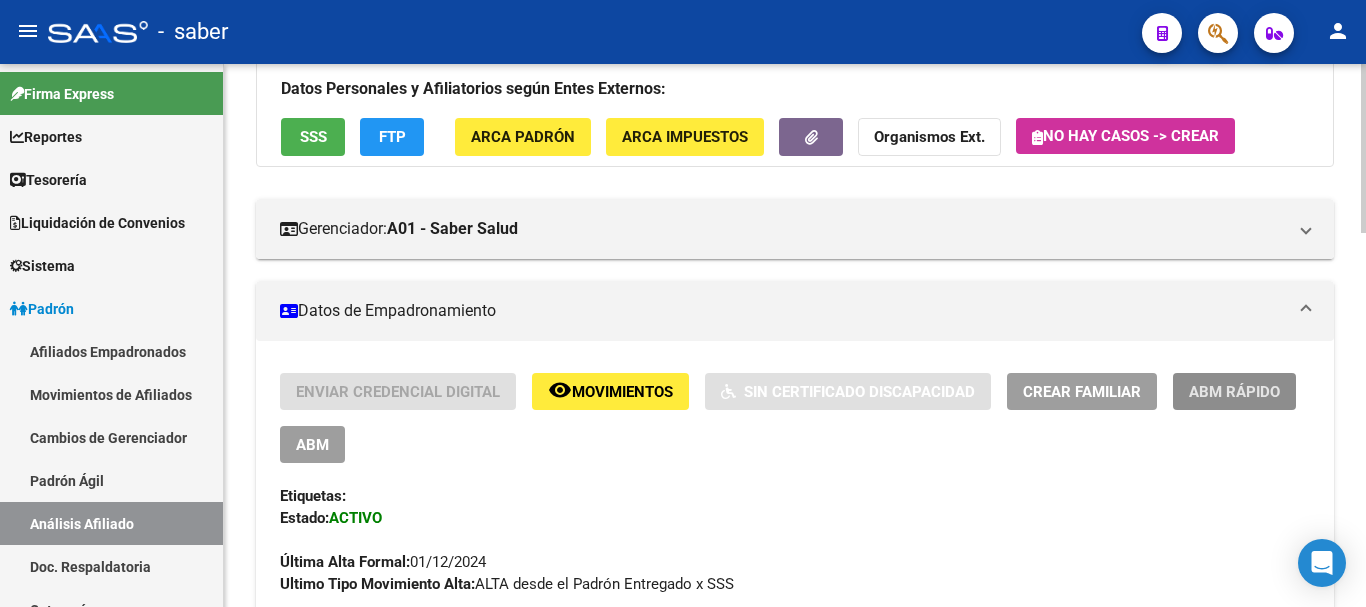 click on "ABM Rápido" 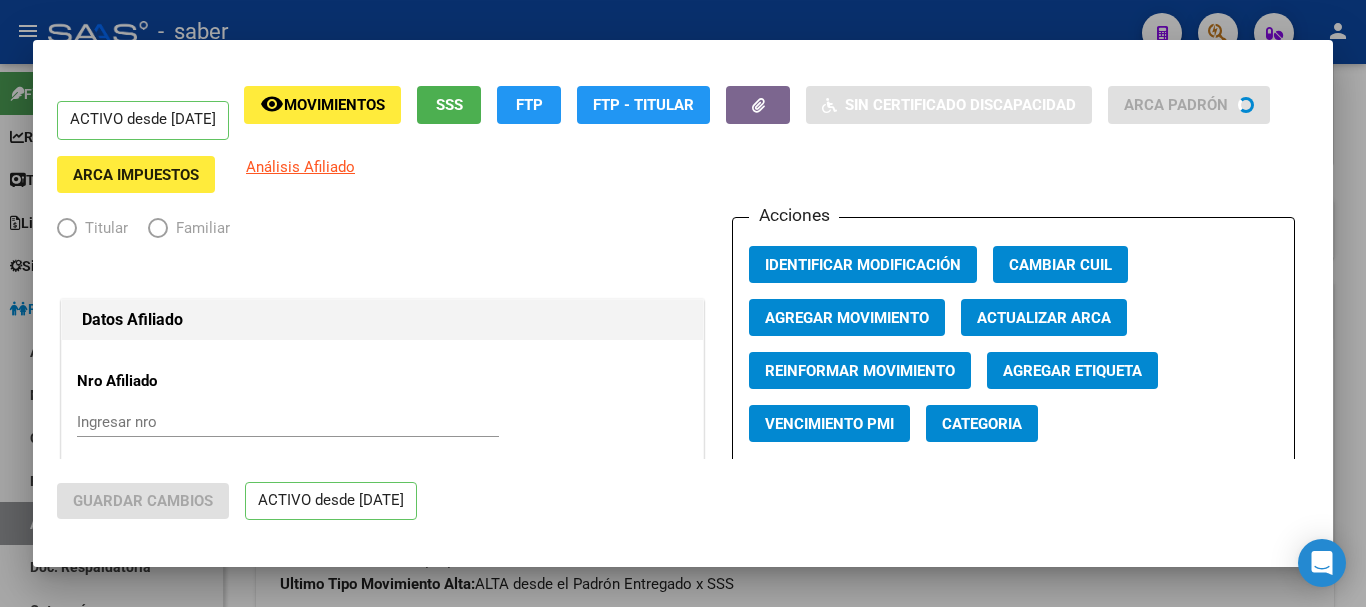 radio on "true" 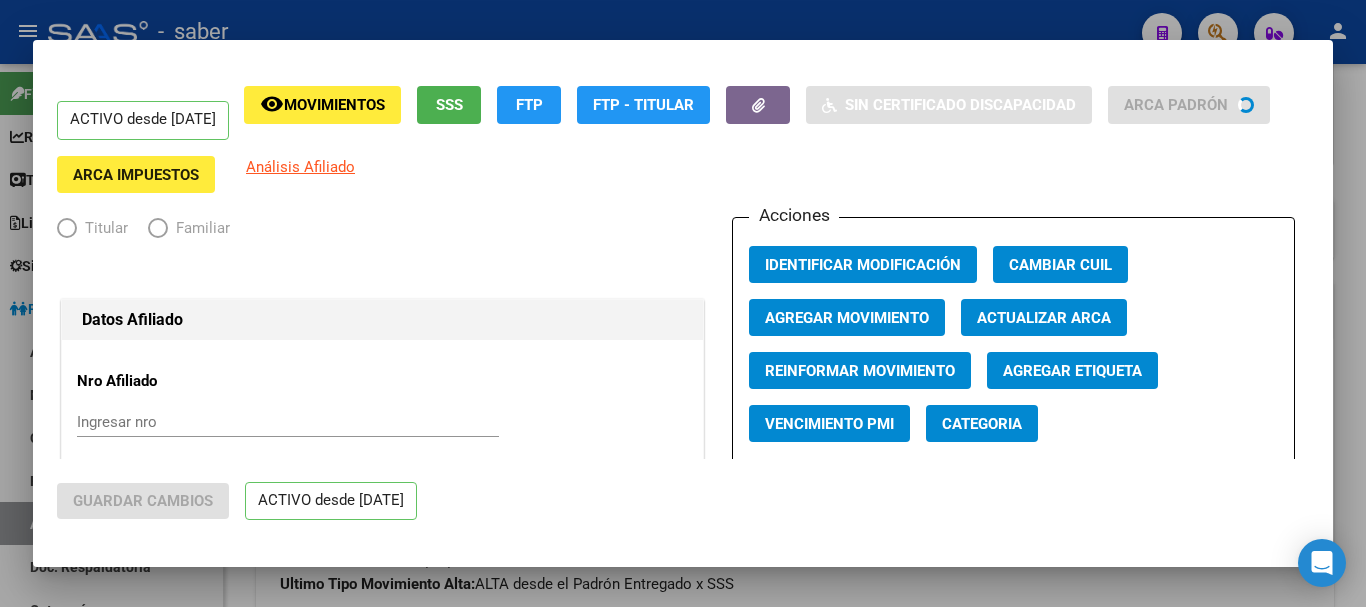 type on "[CUIL]" 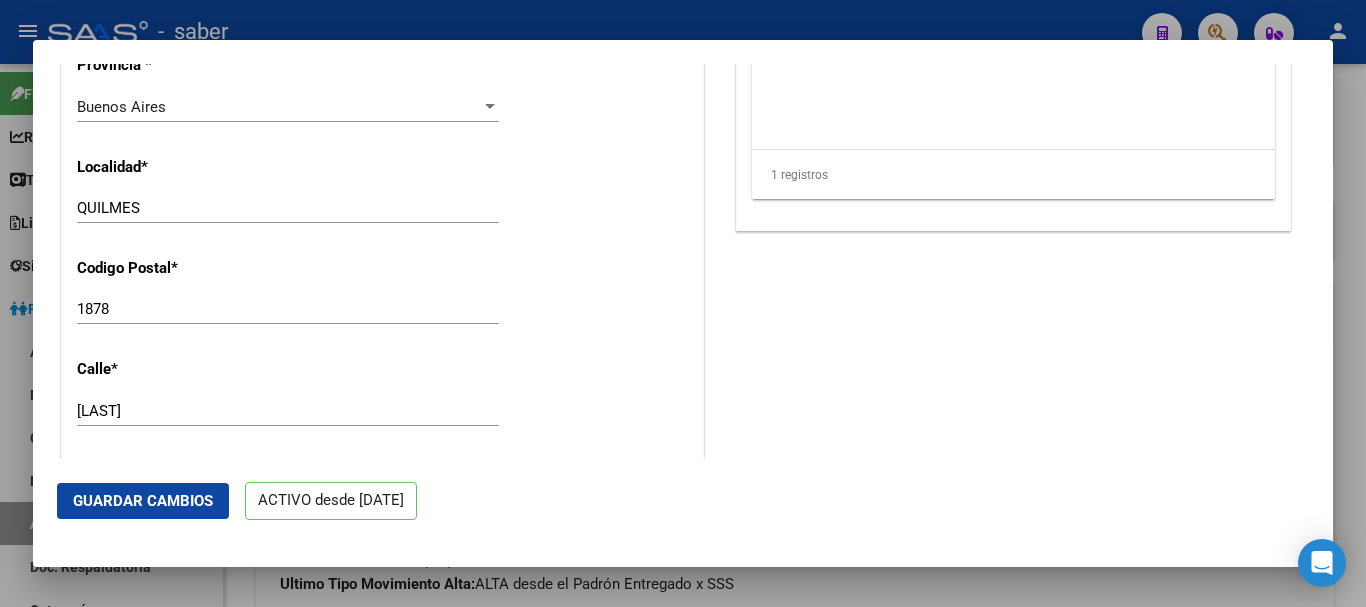 scroll, scrollTop: 1800, scrollLeft: 0, axis: vertical 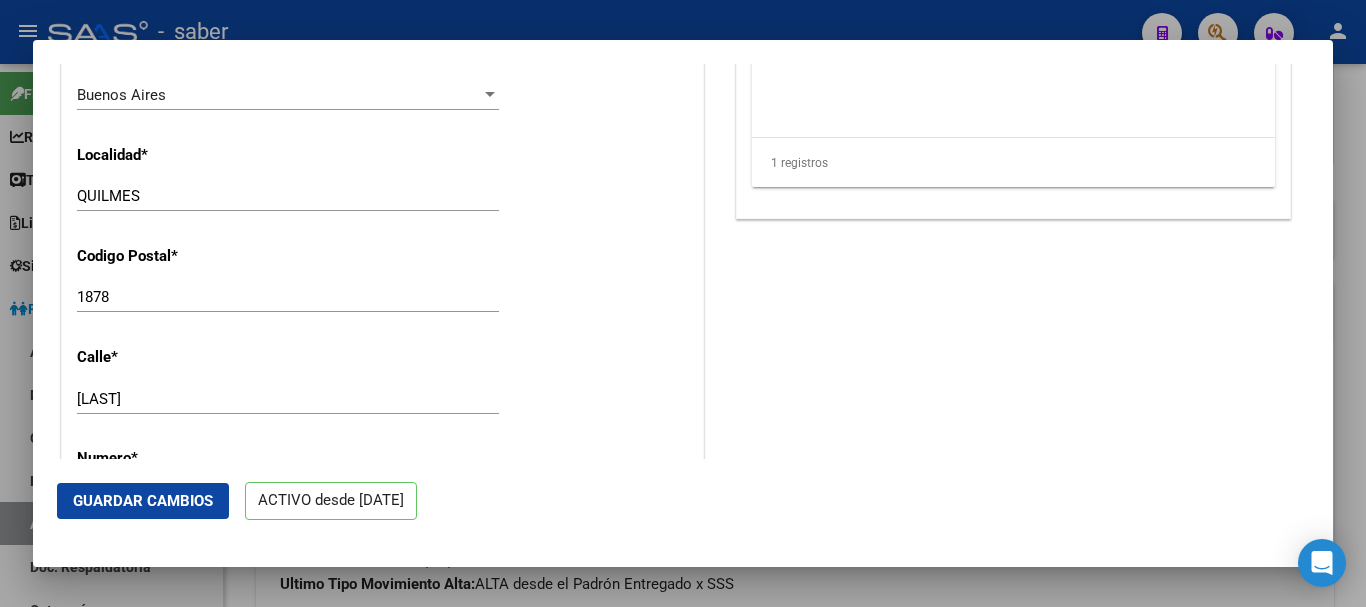 click on "QUILMES" at bounding box center [288, 196] 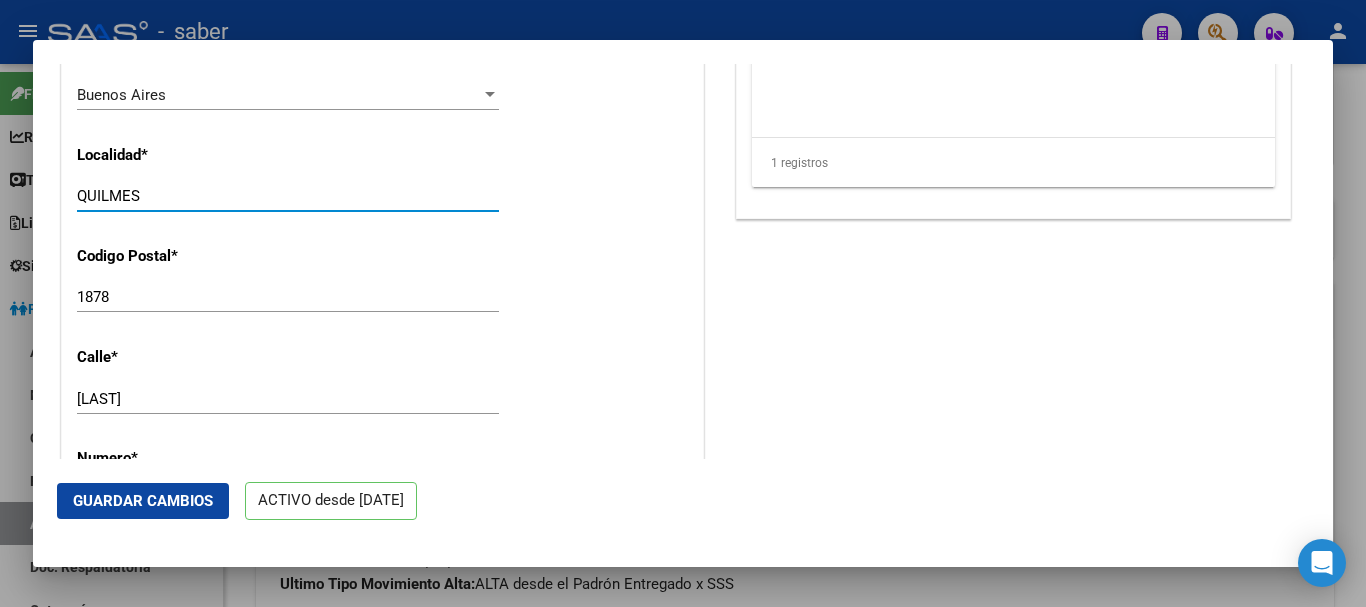 click on "ACTIVO desde 01/12/2024 remove_red_eye Movimientos SSS FTP Sin Certificado Discapacidad ARCA Padrón ARCA Impuestos Análisis Afiliado Titular Familiar Datos Afiliado Nro Afiliado Ingresar nro CUIL * [NUMBER] CUIL ARCA Padrón Ult. Fecha Alta Formal: 01/12/2024 Tipo de Documento * DOCUMENTO UNICO Seleccionar tipo Nro Documento * [NUMBER] Ingresar nro Apellido * [LAST] [FIRST] [MIDDLE] Ingresar apellido Nombre * Ingresar nombre Fecha de nacimiento * 1982-06-02 Ingresar fecha Parentesco * Titular Seleccionar parentesco Estado Civil * Soltero Seleccionar tipo Sexo * Femenino Seleccionar sexo Nacionalidad * ARGENTINA Seleccionar tipo Discapacitado * No incapacitado Seleccionar tipo Vencimiento Certificado Estudio Ingresar fecha Tipo domicilio * Domicilio Completo Seleccionar tipo domicilio Provincia * Buenos Aires Seleccionar provincia Localidad * [CITY] Ingresar el nombre Codigo Postal * [POSTAL_CODE] Ingresar el codigo Calle * [STREET] Ingresar calle Numero" at bounding box center [683, 303] 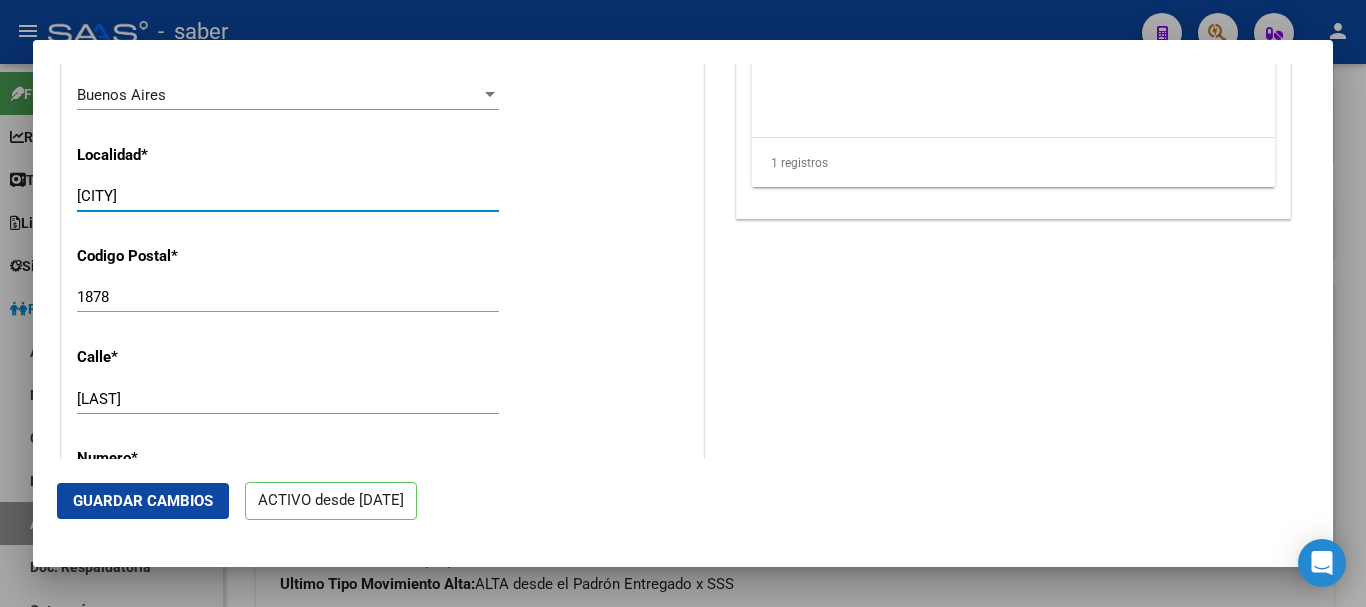 type on "[CITY]" 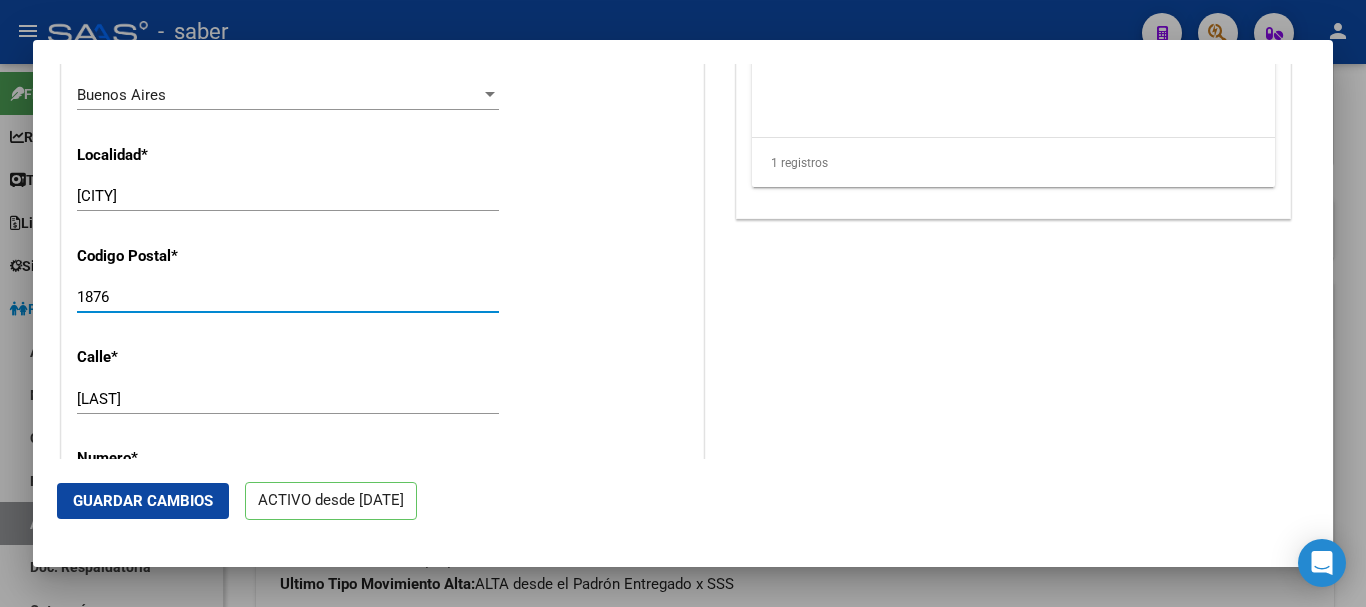 type on "1876" 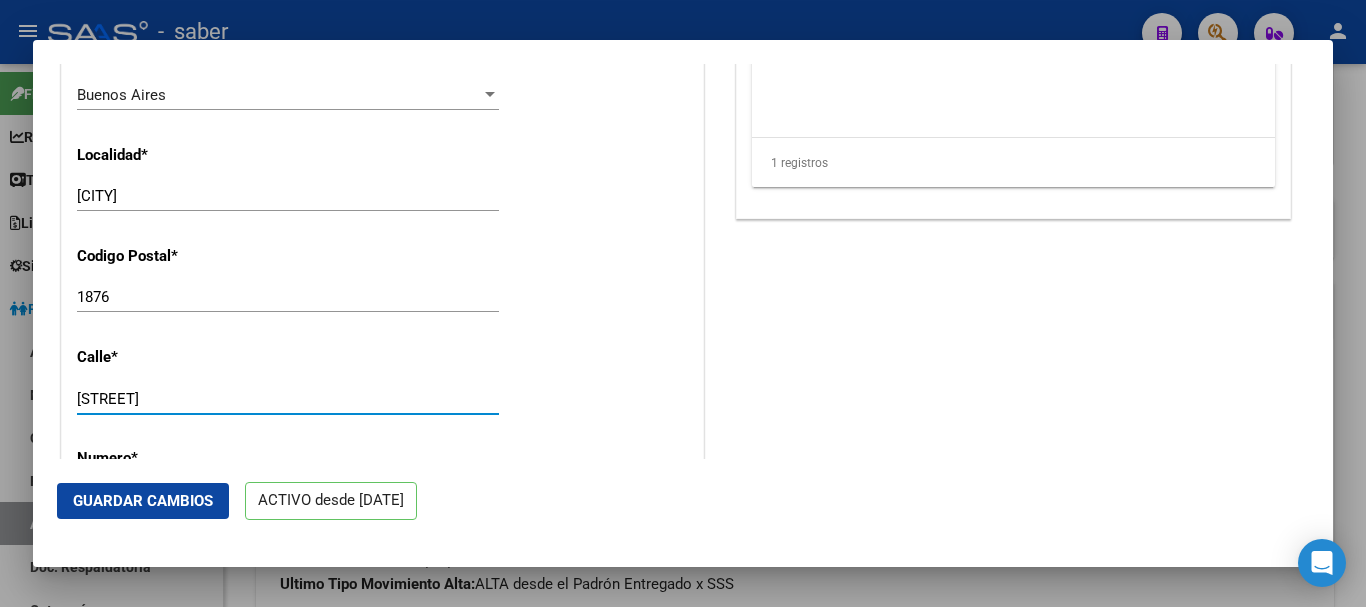 type on "[STREET]" 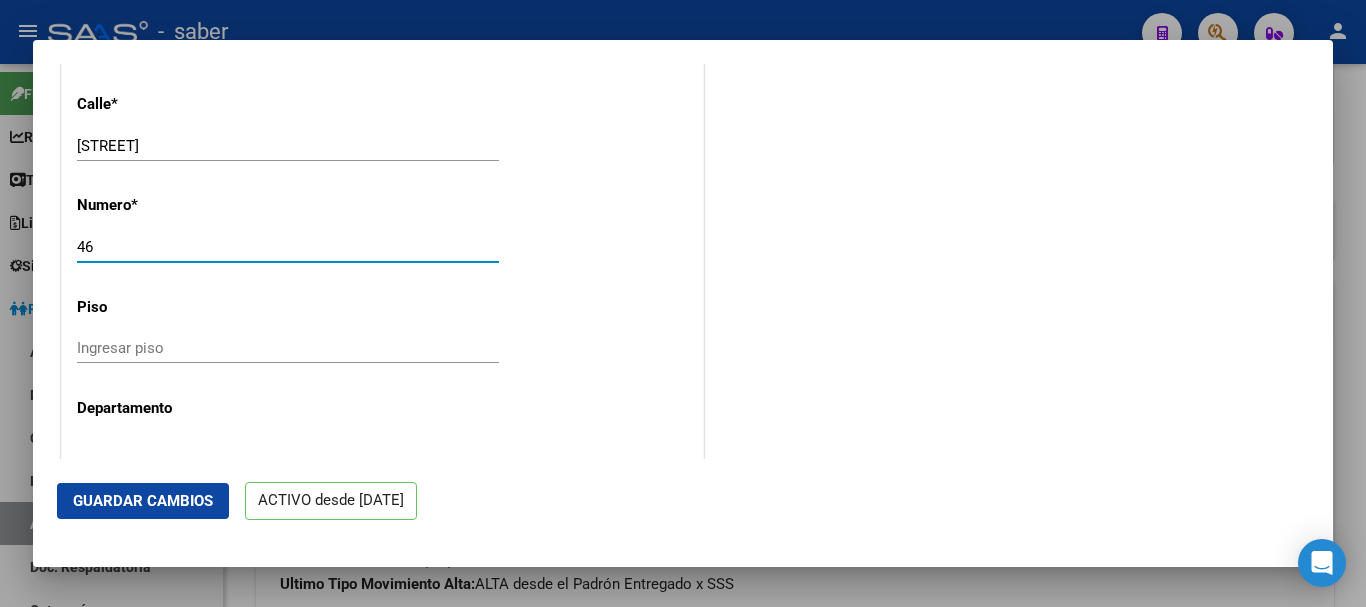 type on "46" 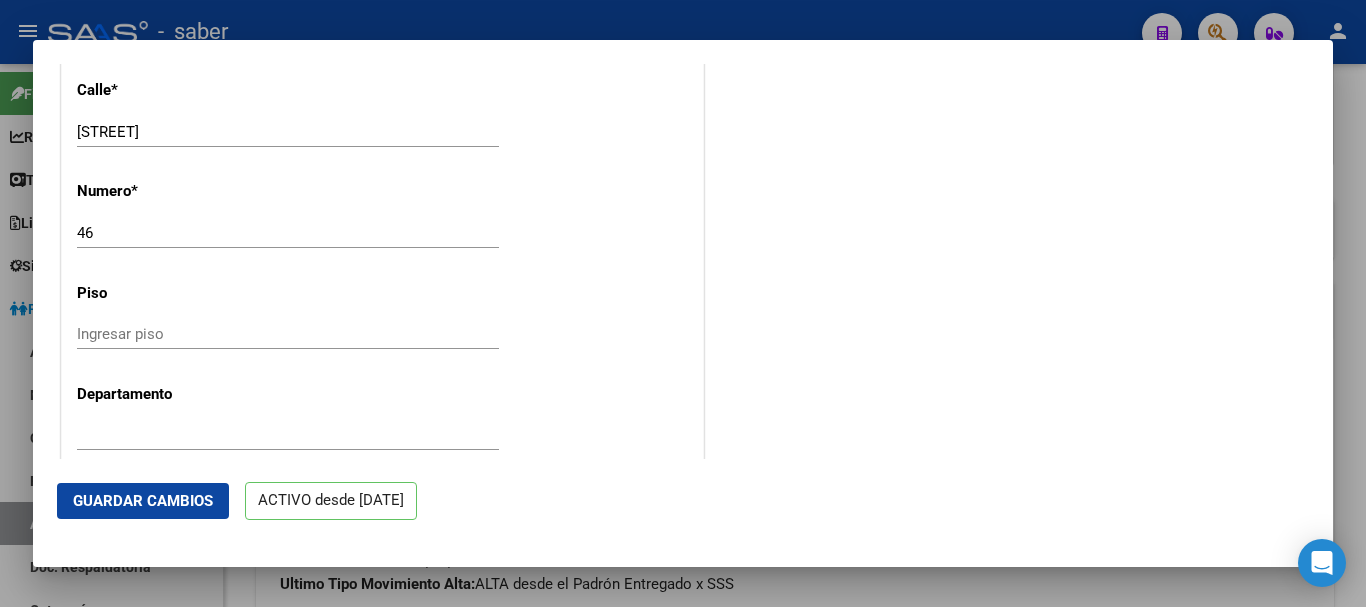 scroll, scrollTop: 2357, scrollLeft: 0, axis: vertical 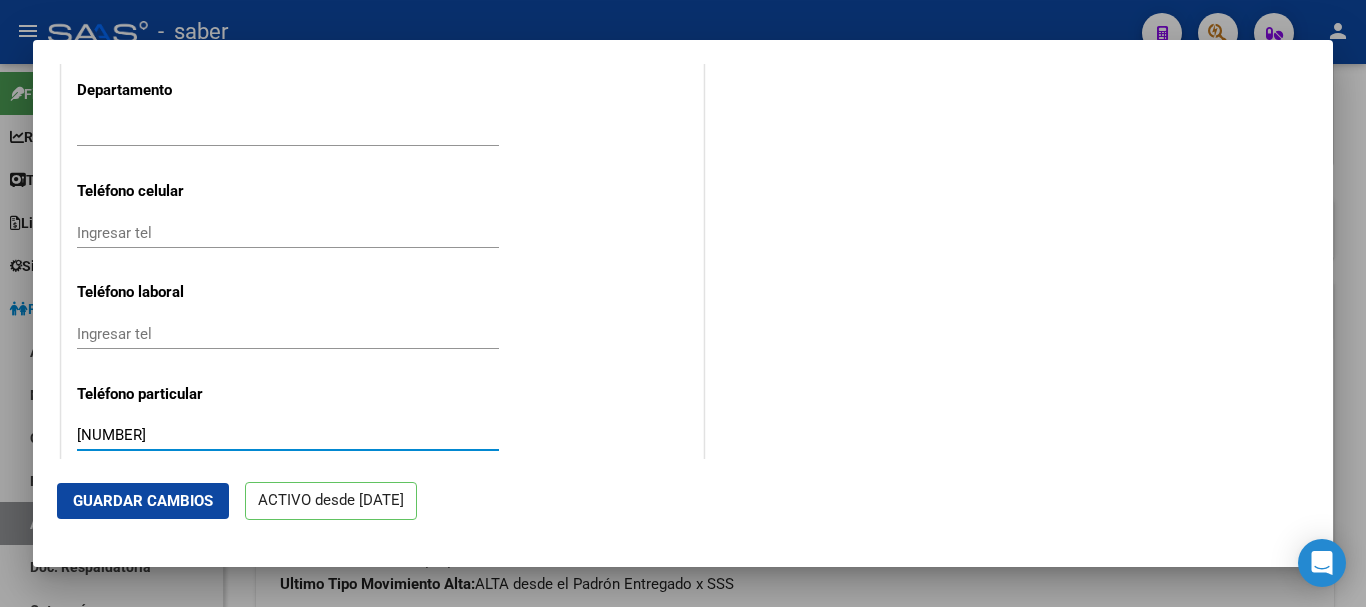 type on "[NUMBER]" 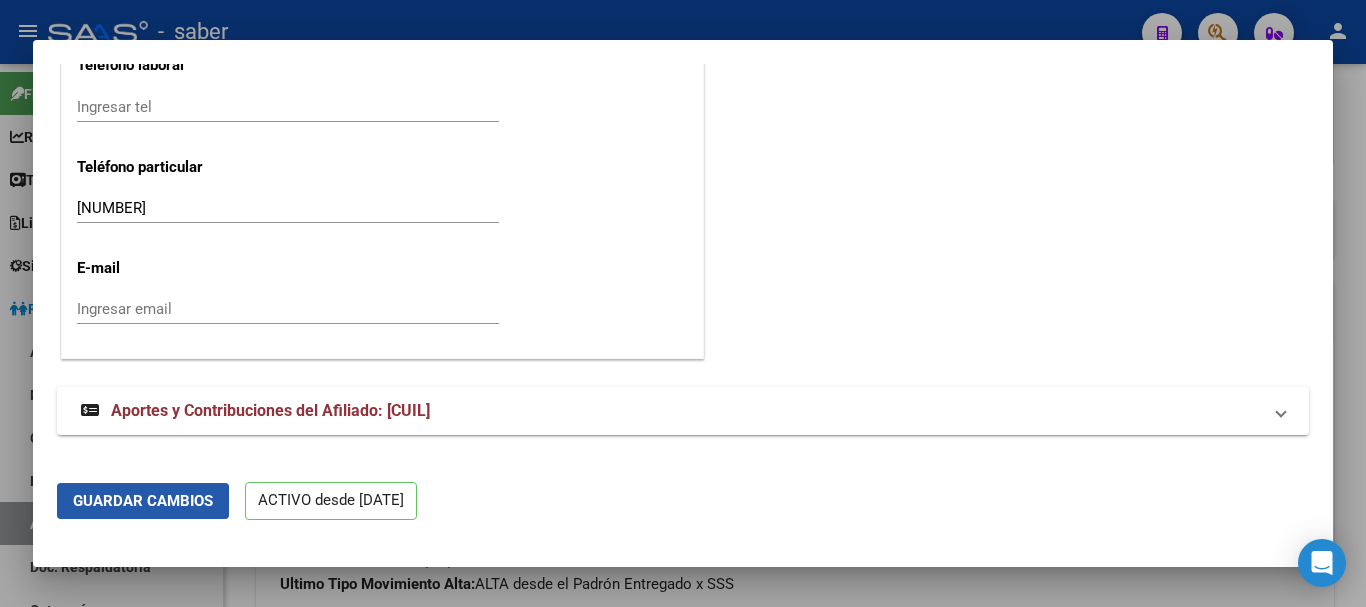 click on "Guardar Cambios" 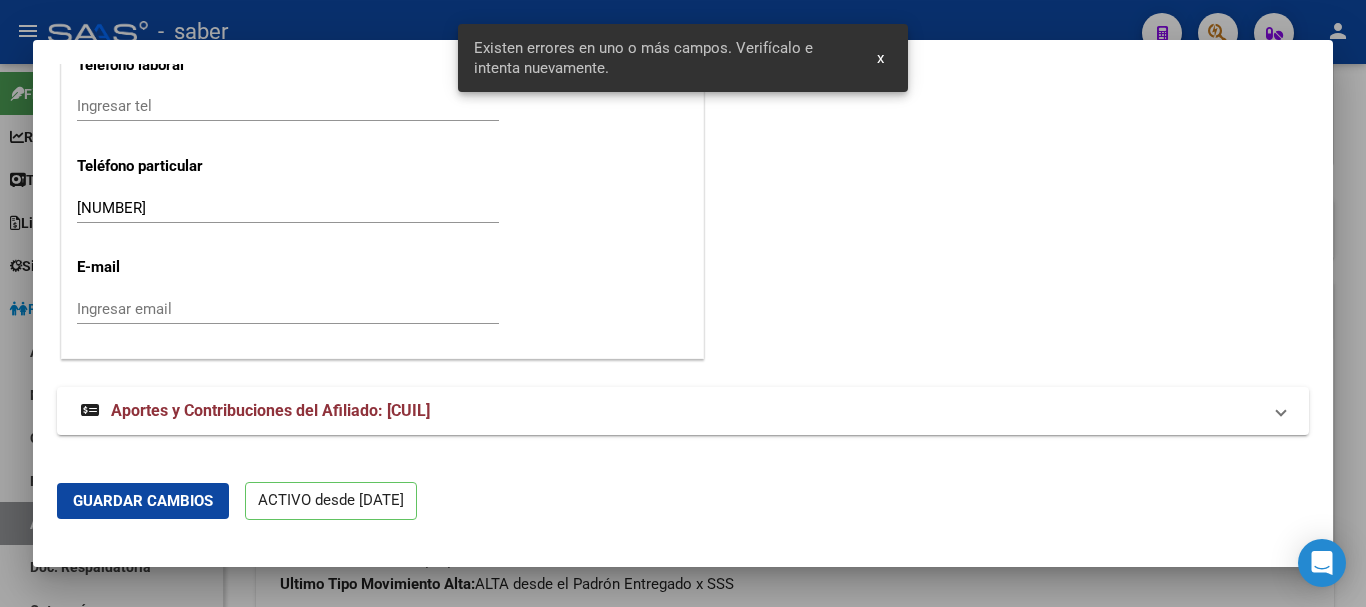 scroll, scrollTop: 2625, scrollLeft: 0, axis: vertical 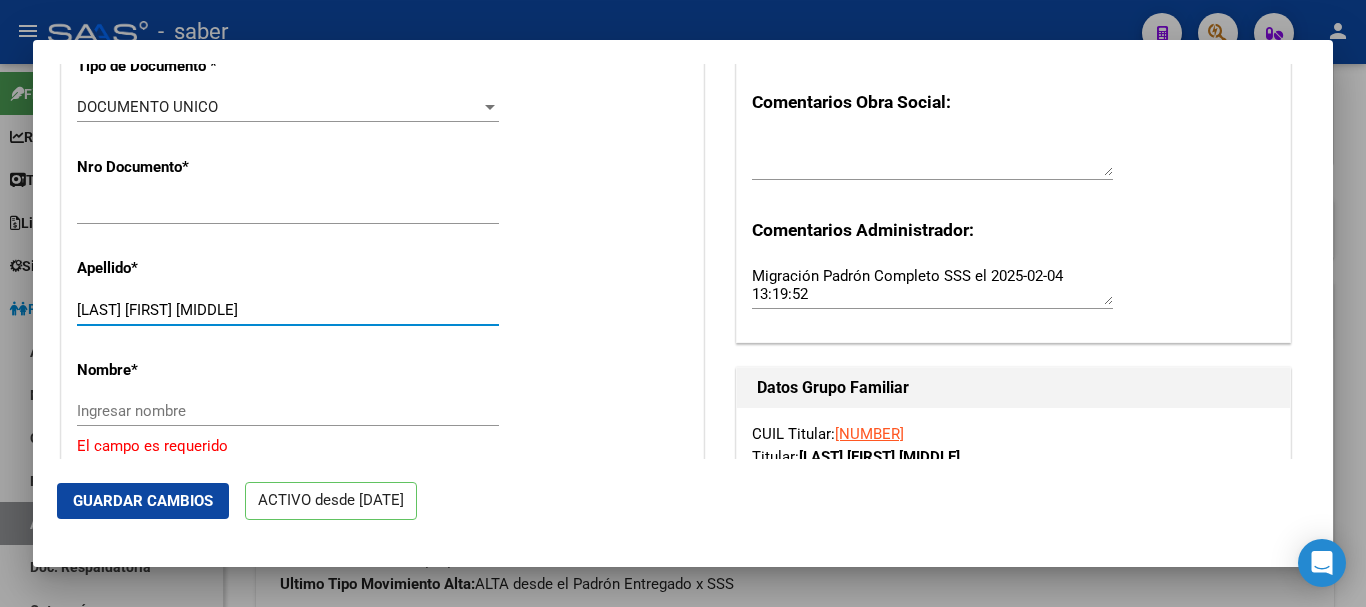 drag, startPoint x: 153, startPoint y: 322, endPoint x: 329, endPoint y: 321, distance: 176.00284 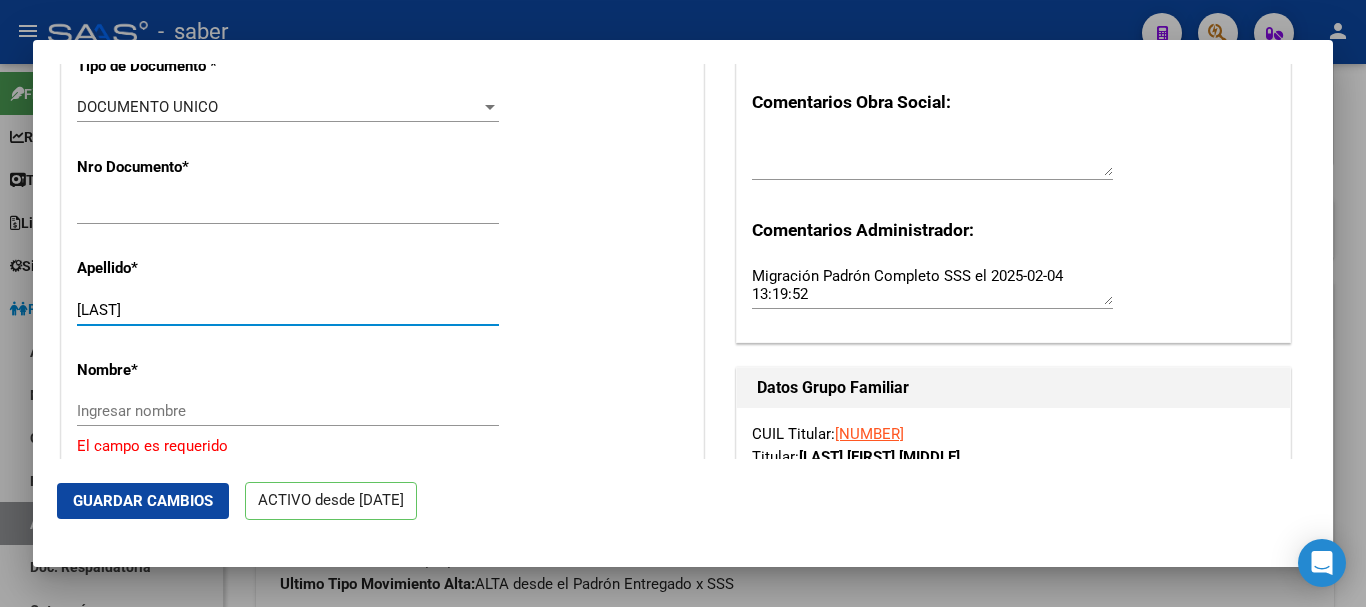 type on "[LAST]" 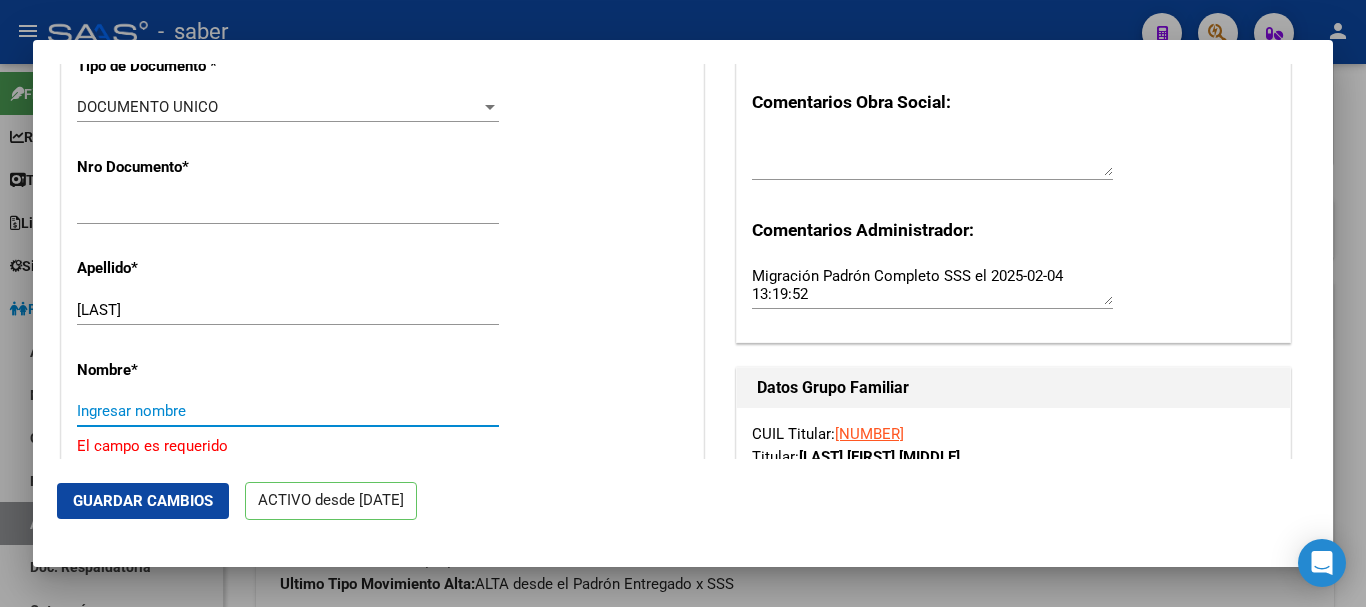 click on "Ingresar nombre" at bounding box center [288, 411] 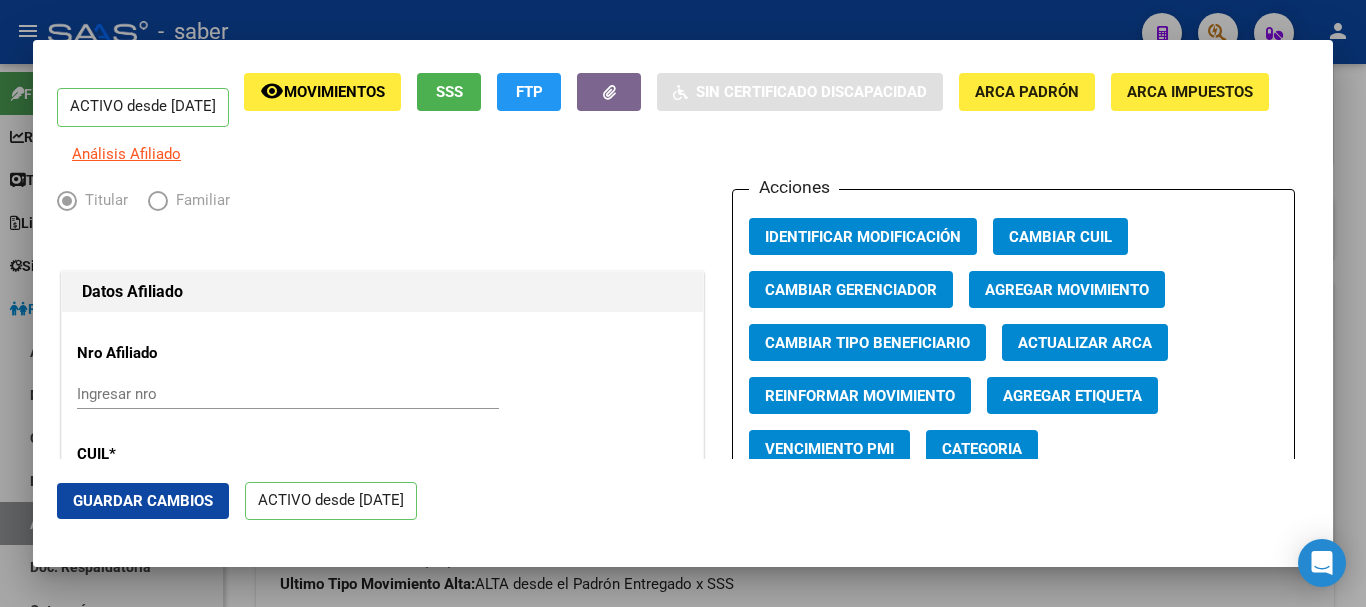 scroll, scrollTop: 0, scrollLeft: 0, axis: both 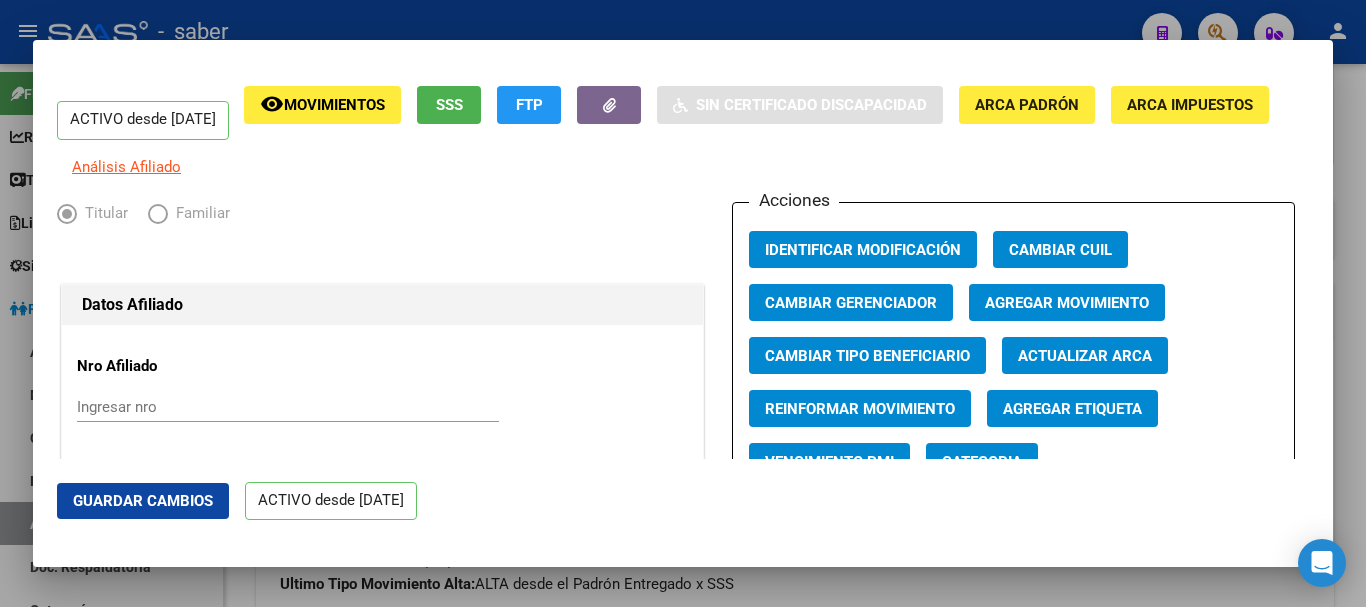 type on "[FIRST] [LAST]" 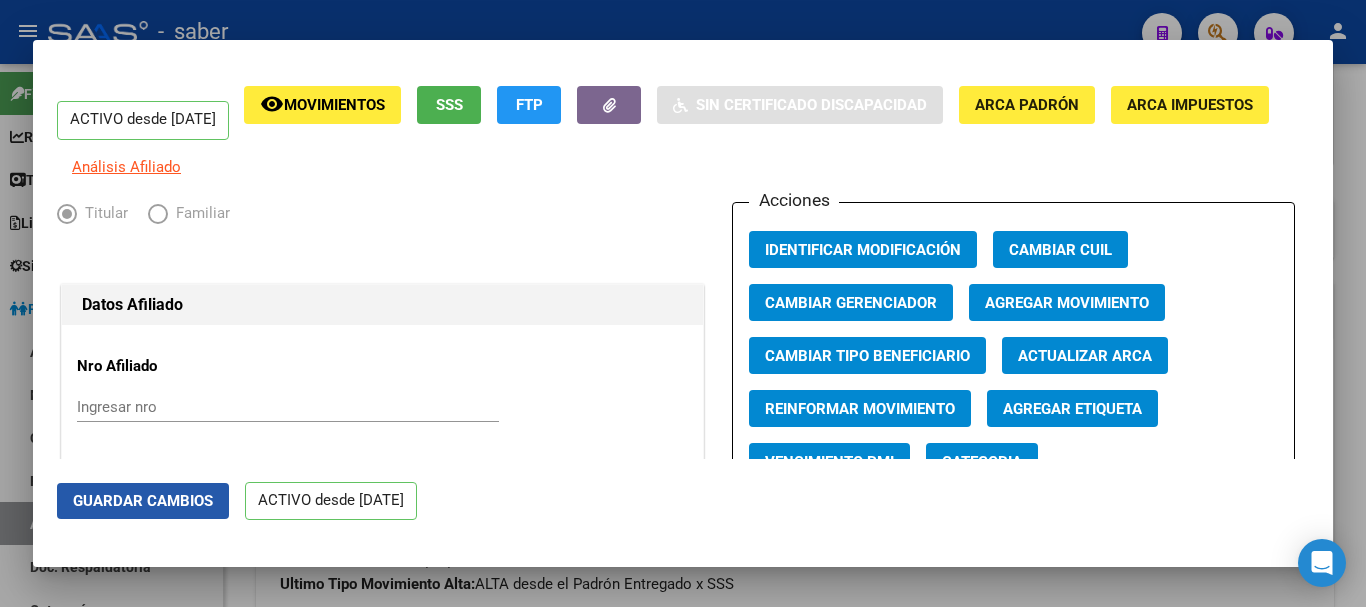 click on "Guardar Cambios" 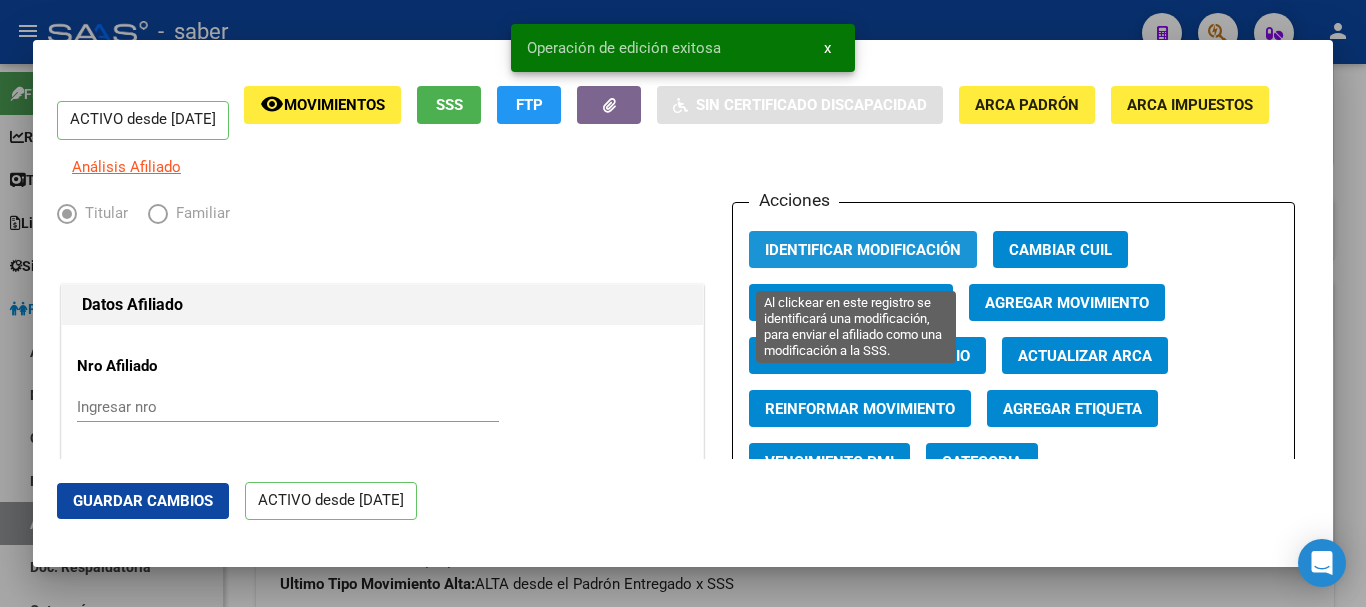click on "Identificar Modificación" at bounding box center (863, 250) 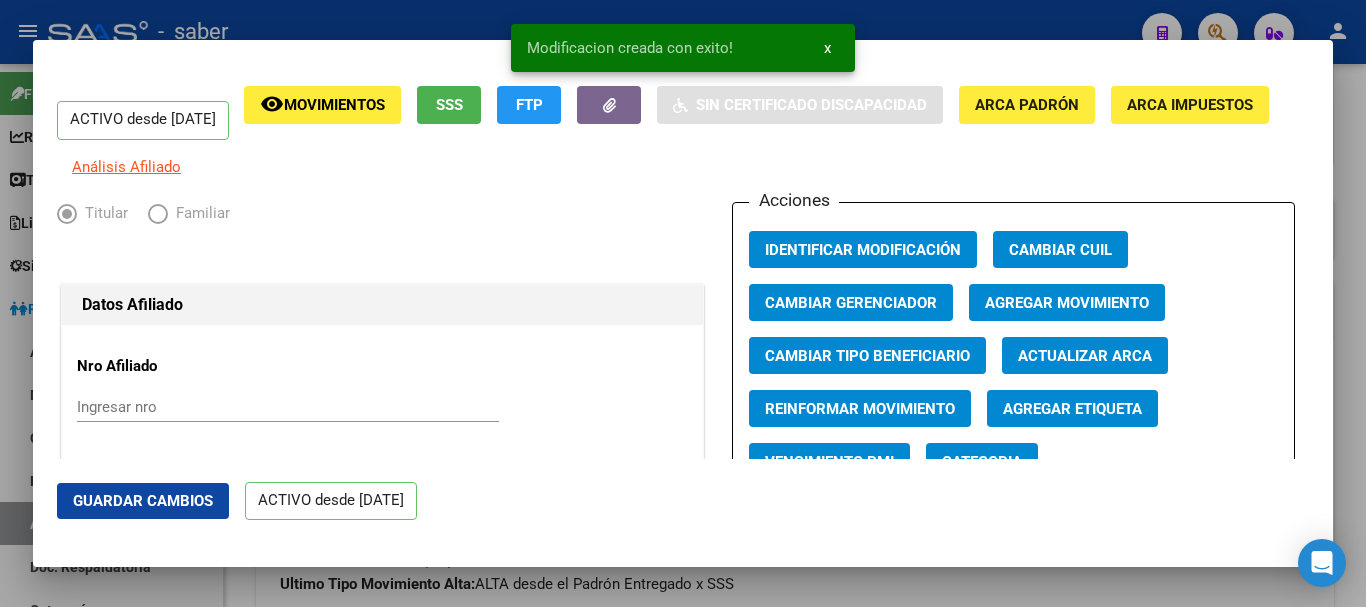 click at bounding box center [683, 303] 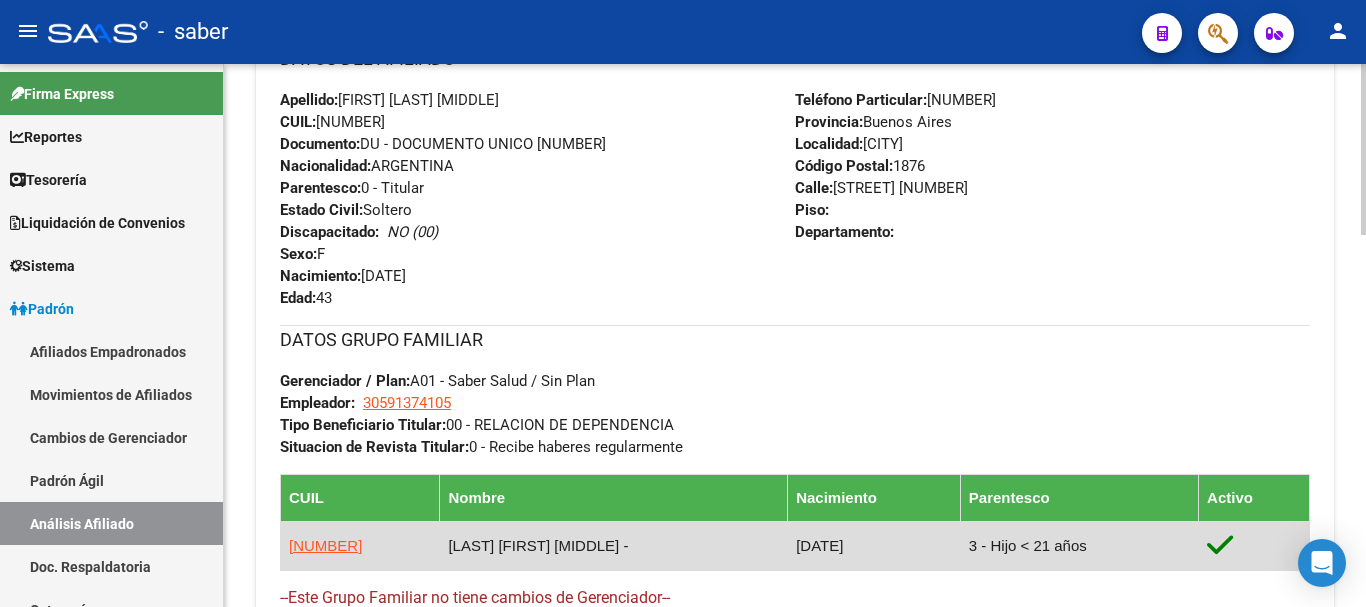 scroll, scrollTop: 903, scrollLeft: 0, axis: vertical 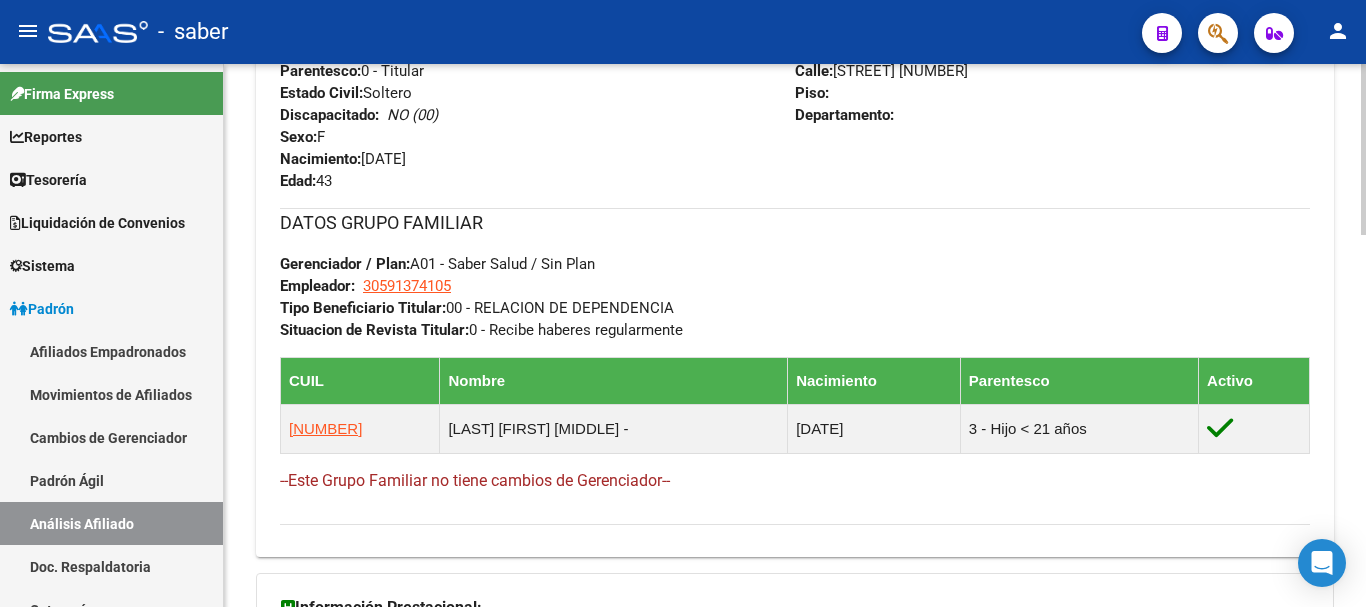 drag, startPoint x: 561, startPoint y: 257, endPoint x: 712, endPoint y: 284, distance: 153.39491 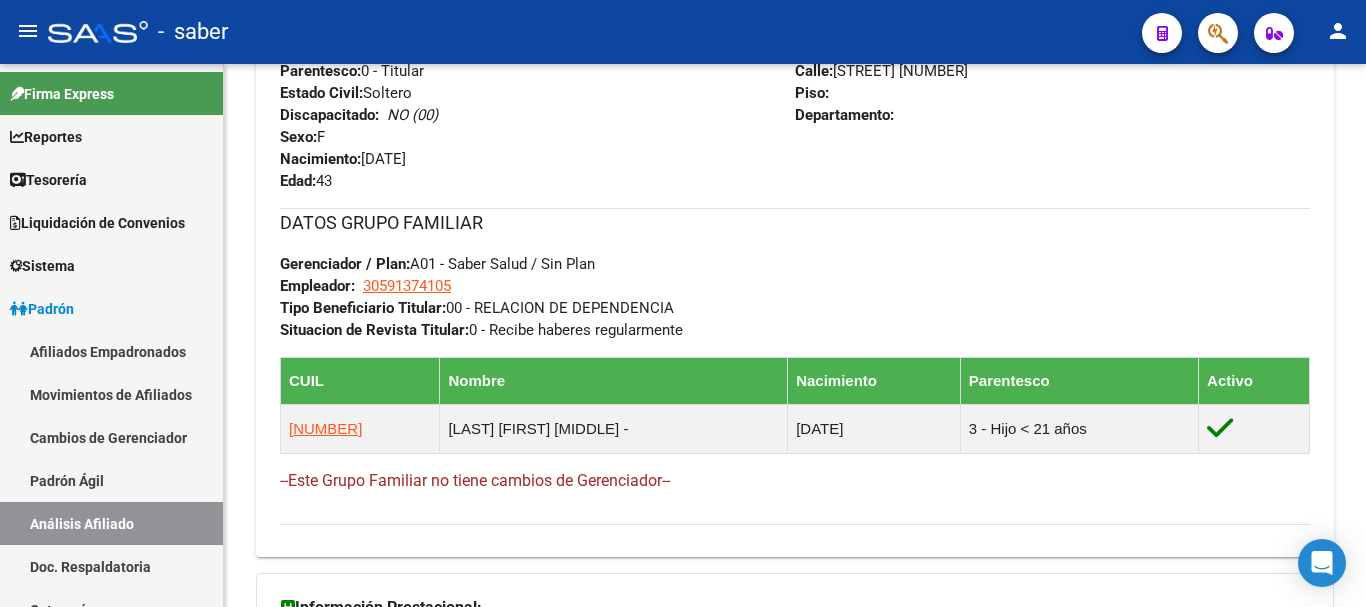 drag, startPoint x: 96, startPoint y: 27, endPoint x: 136, endPoint y: 31, distance: 40.1995 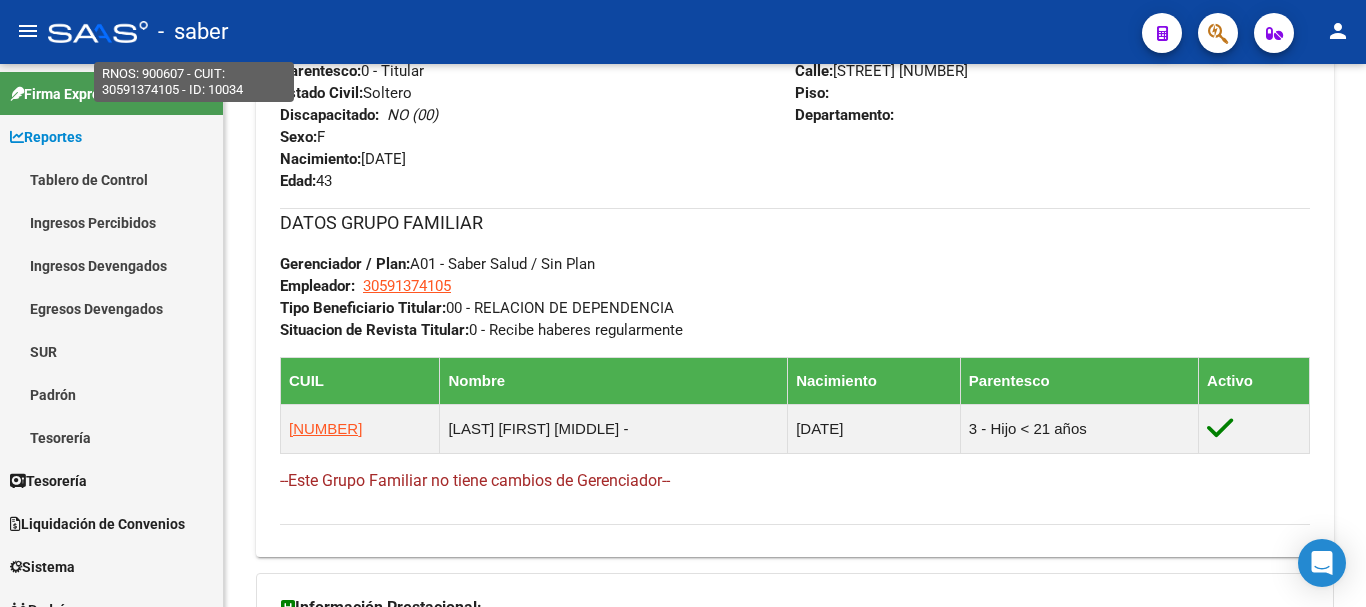 click on "-   saber" 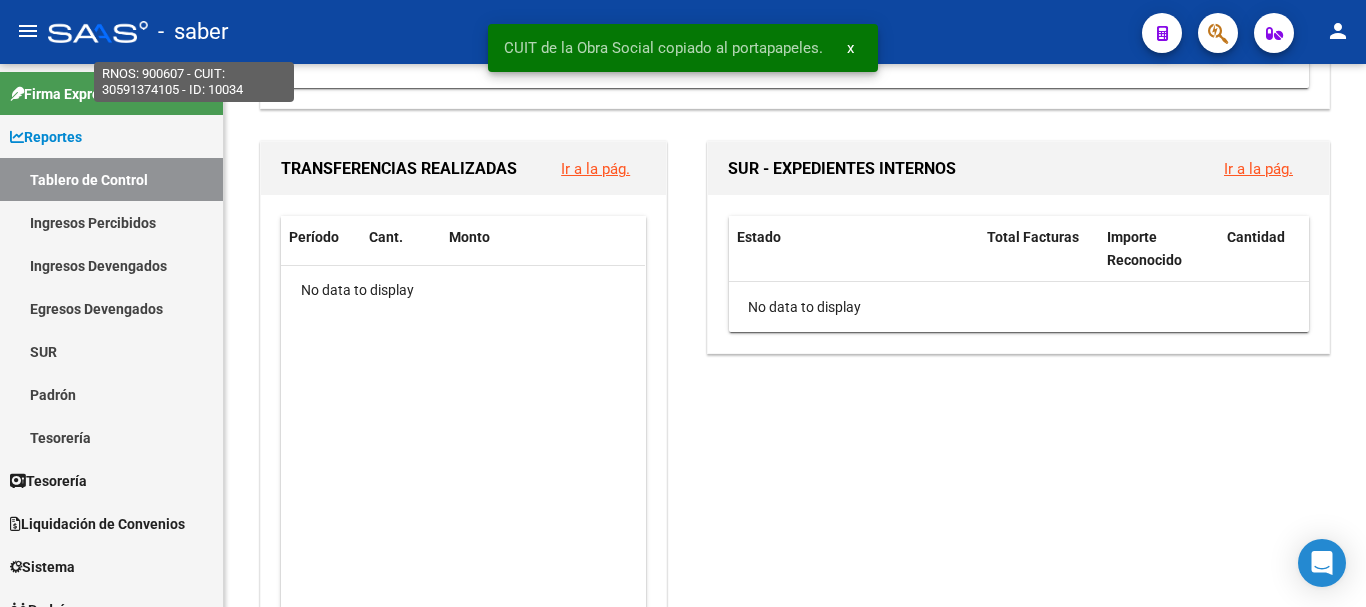 type on "30591374105" 